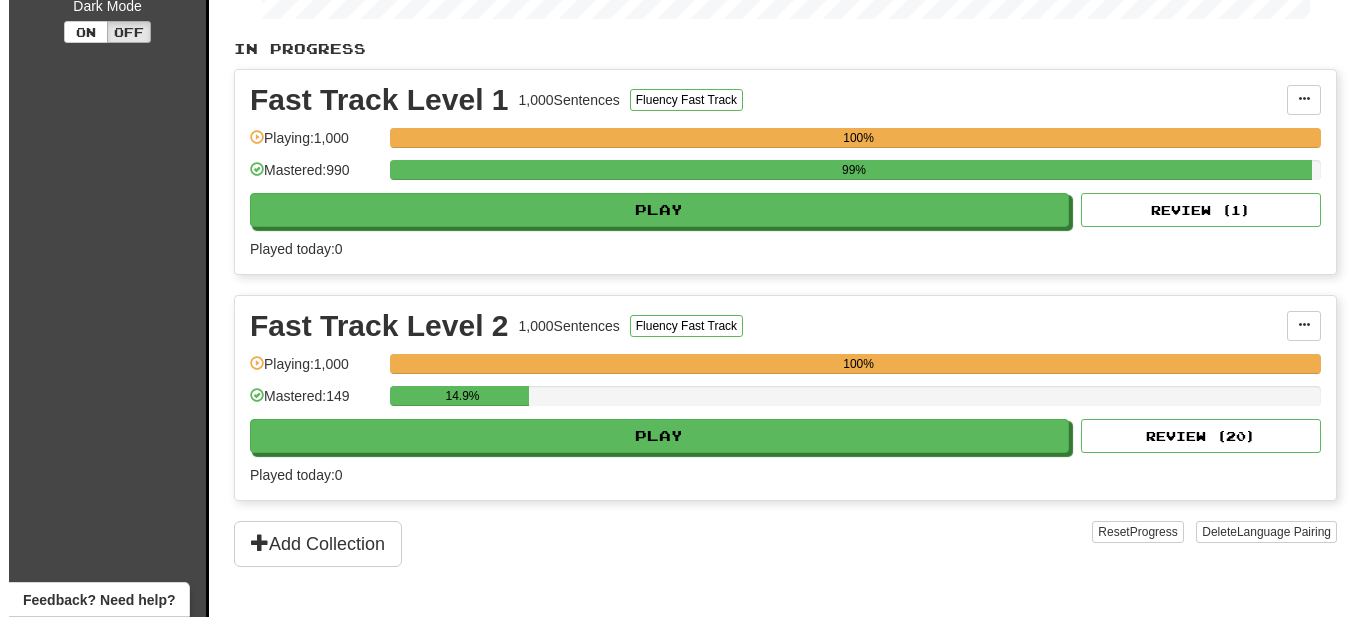 scroll, scrollTop: 408, scrollLeft: 0, axis: vertical 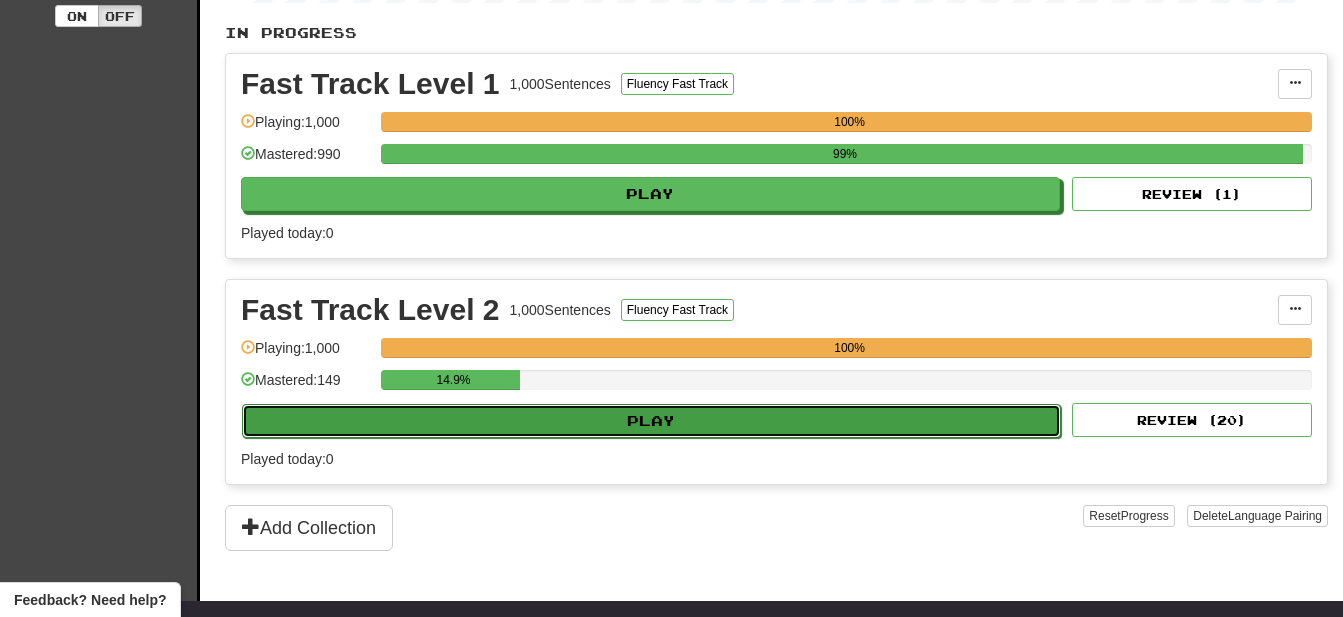 click on "Play" at bounding box center (651, 421) 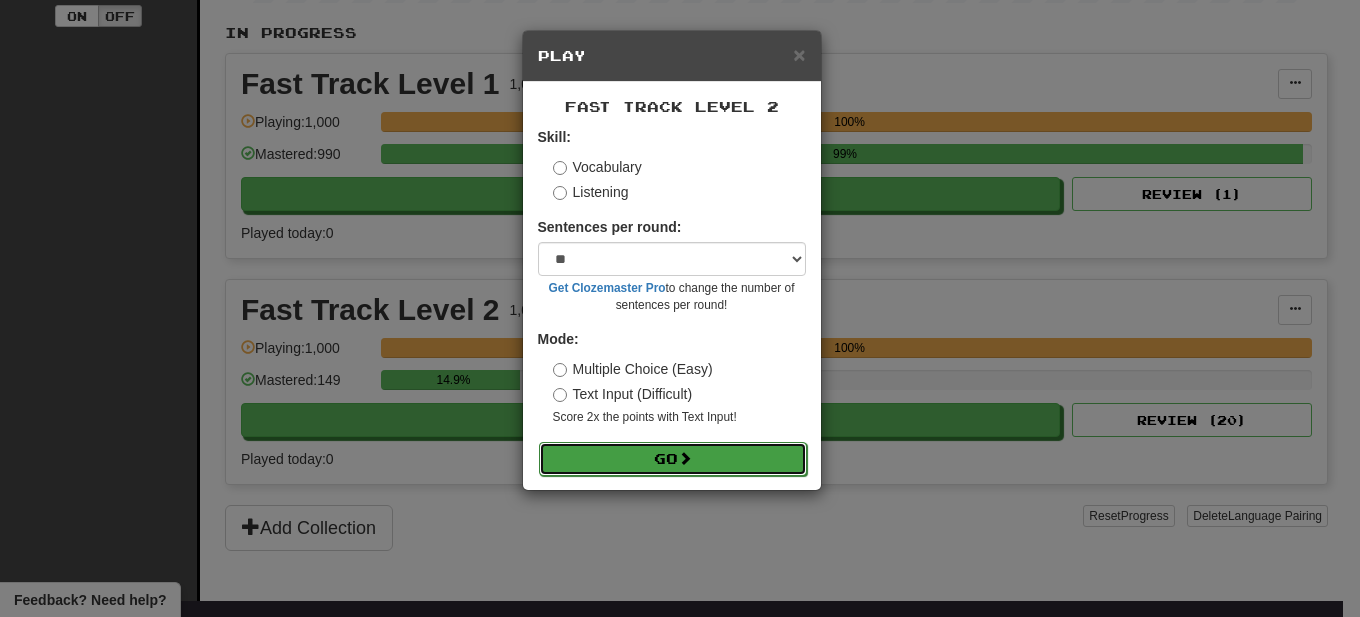 click on "Go" at bounding box center (673, 459) 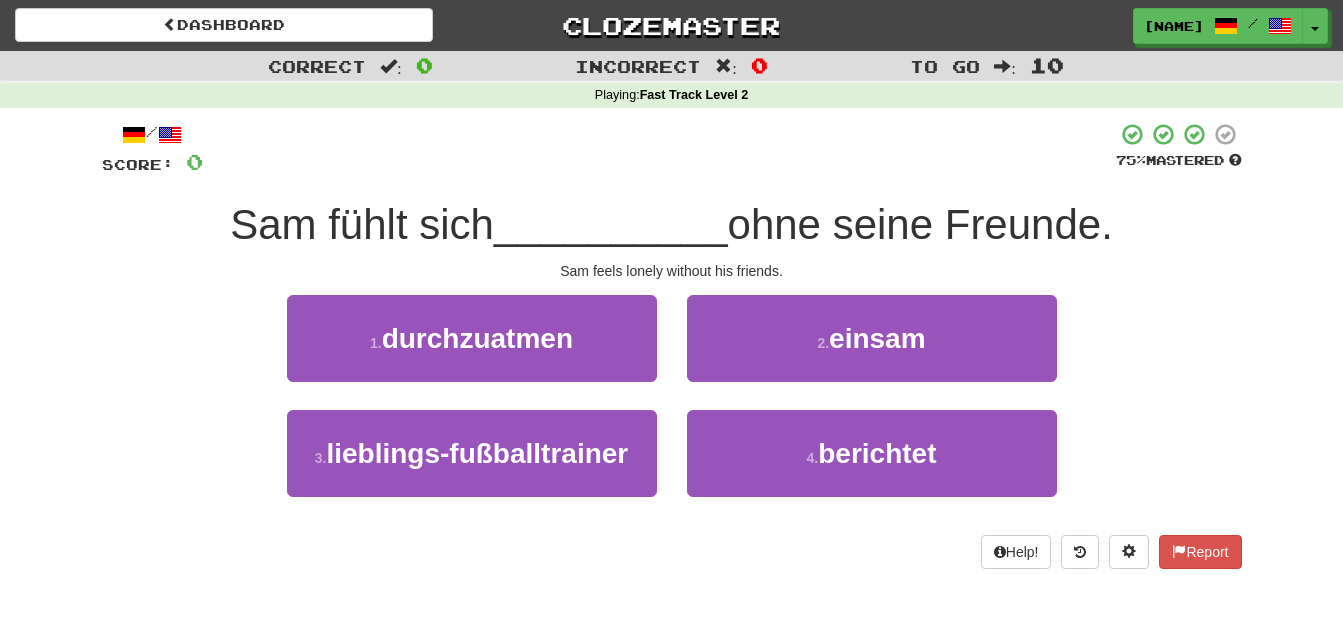 scroll, scrollTop: 0, scrollLeft: 0, axis: both 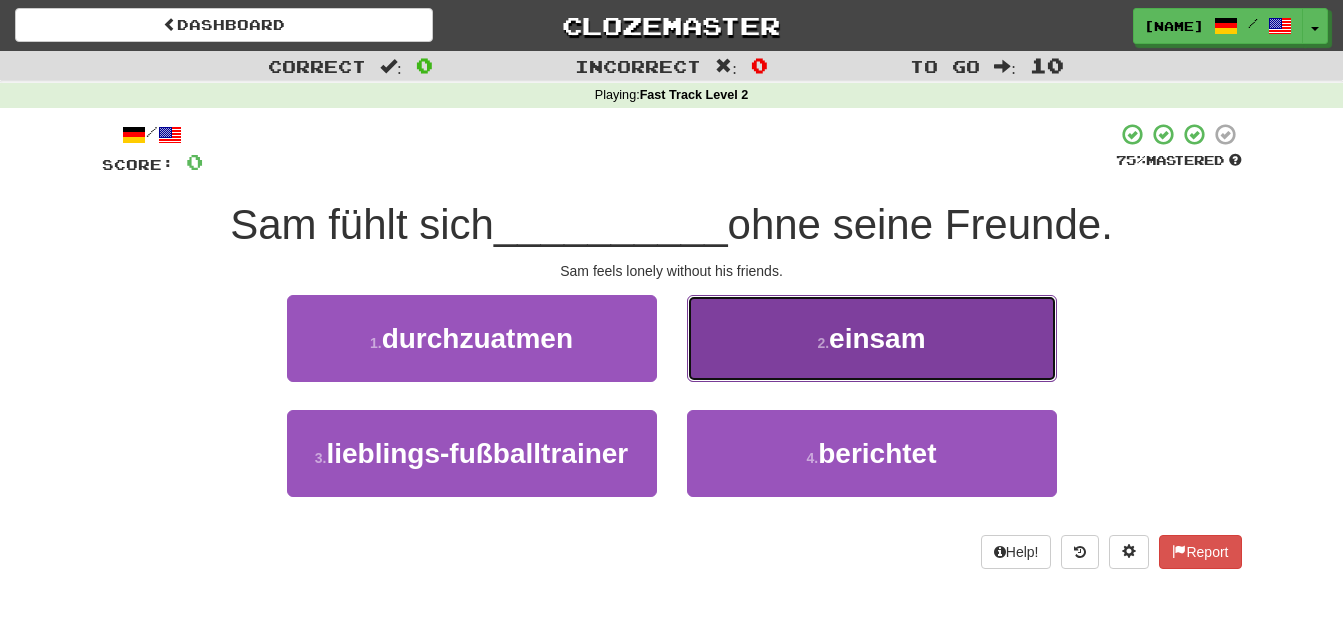 click on "einsam" at bounding box center (877, 338) 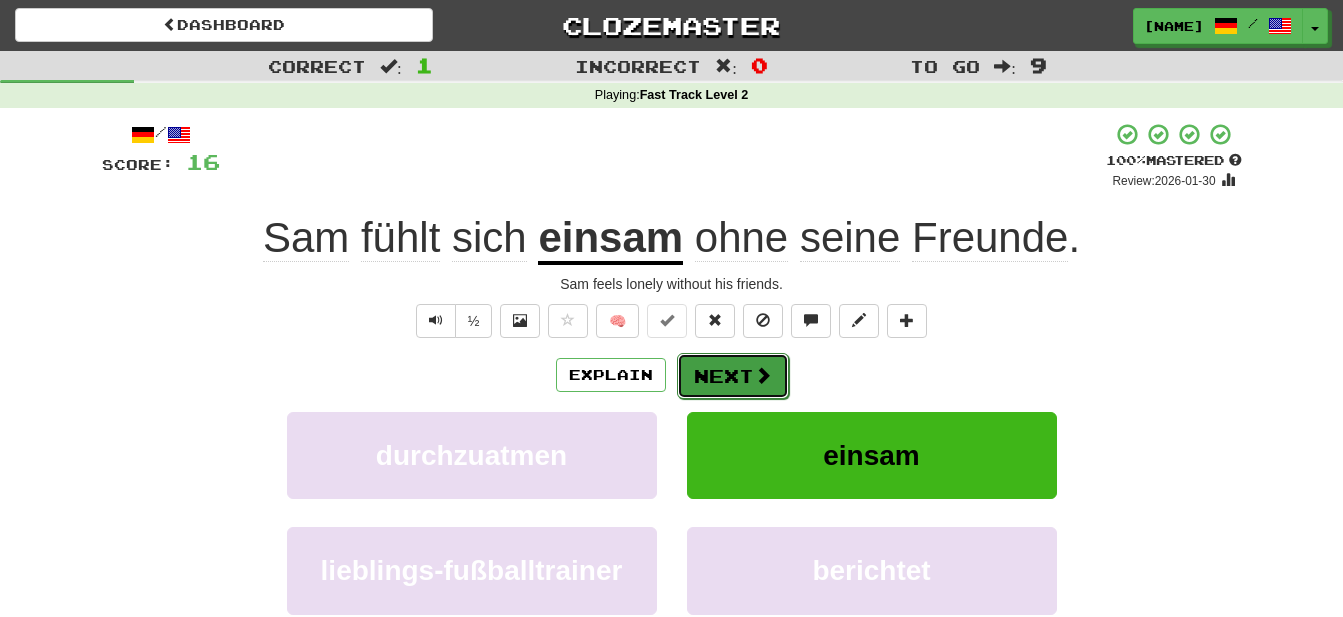 click on "Next" at bounding box center (733, 376) 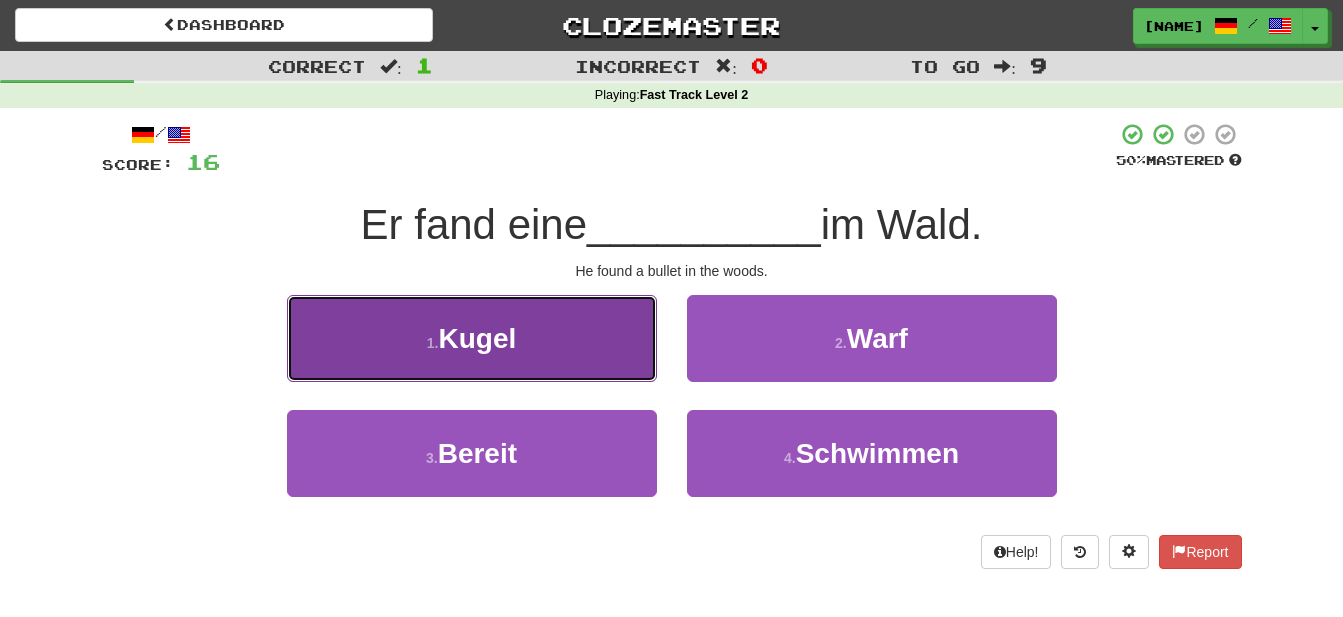 click on "Kugel" at bounding box center [477, 338] 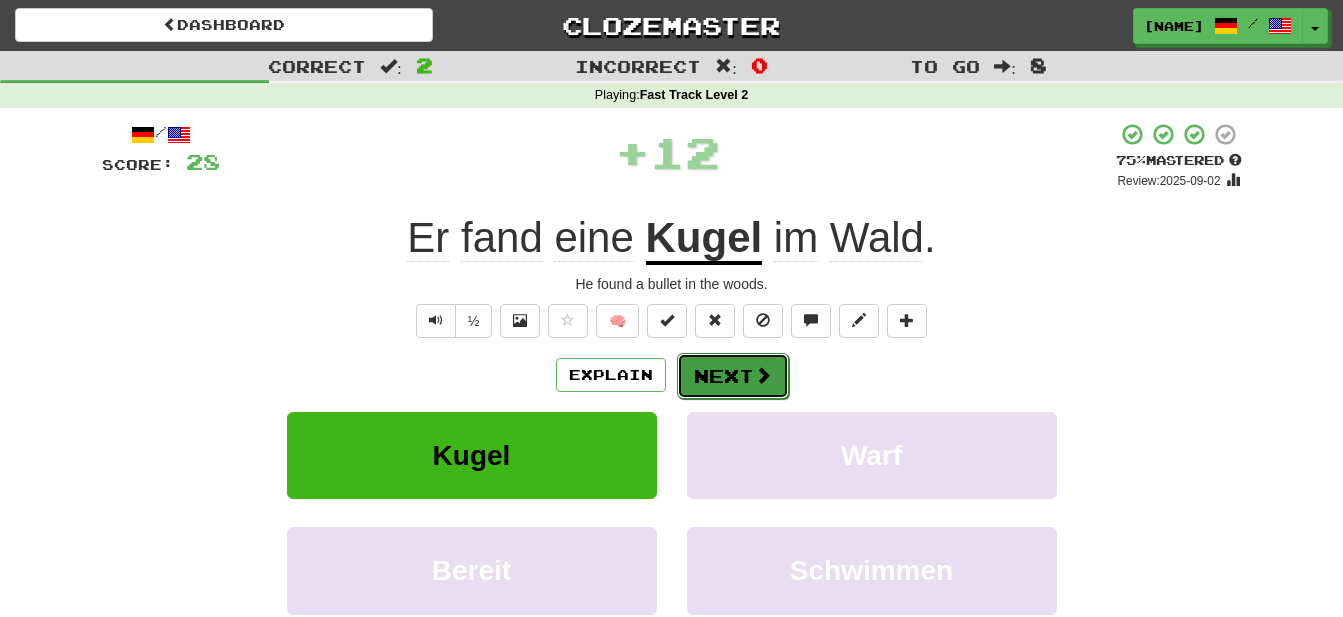 click on "Next" at bounding box center [733, 376] 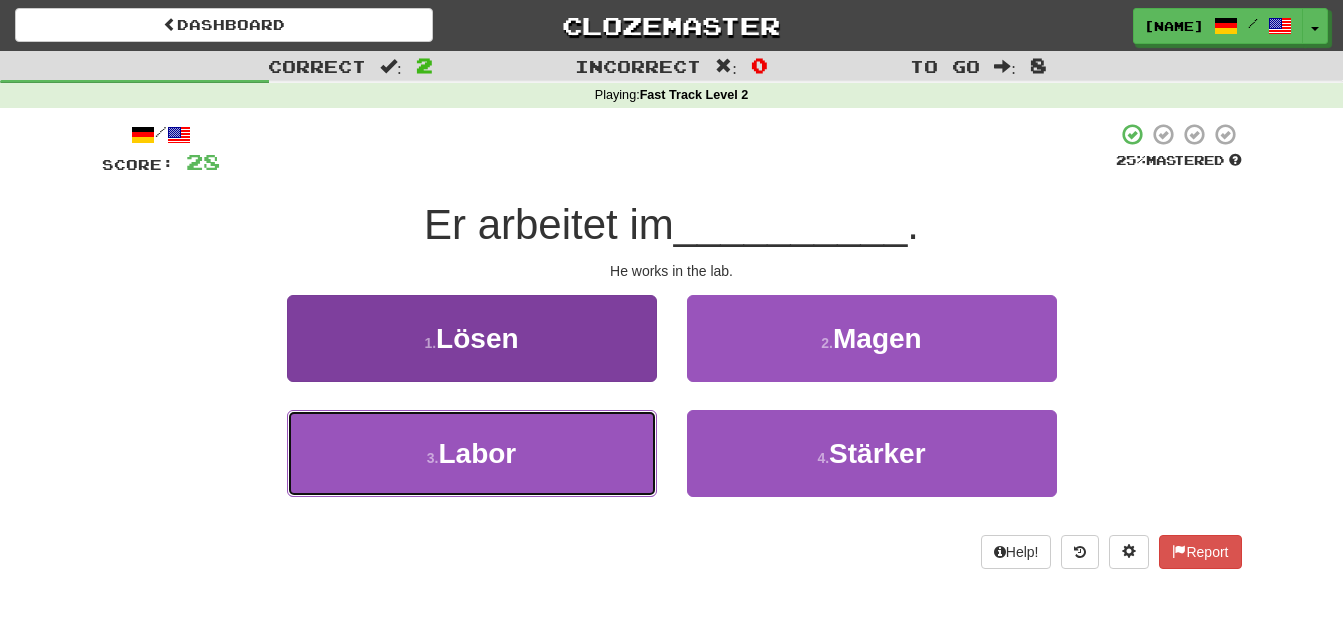 click on "Labor" at bounding box center (477, 453) 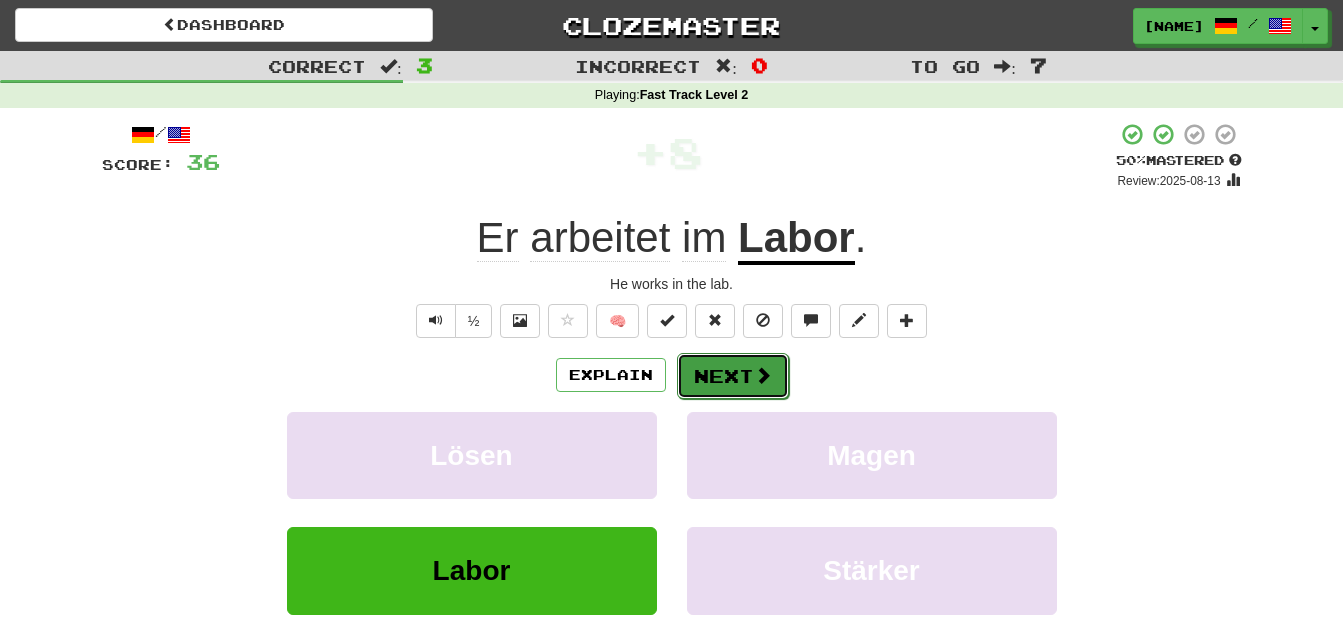 click on "Next" at bounding box center (733, 376) 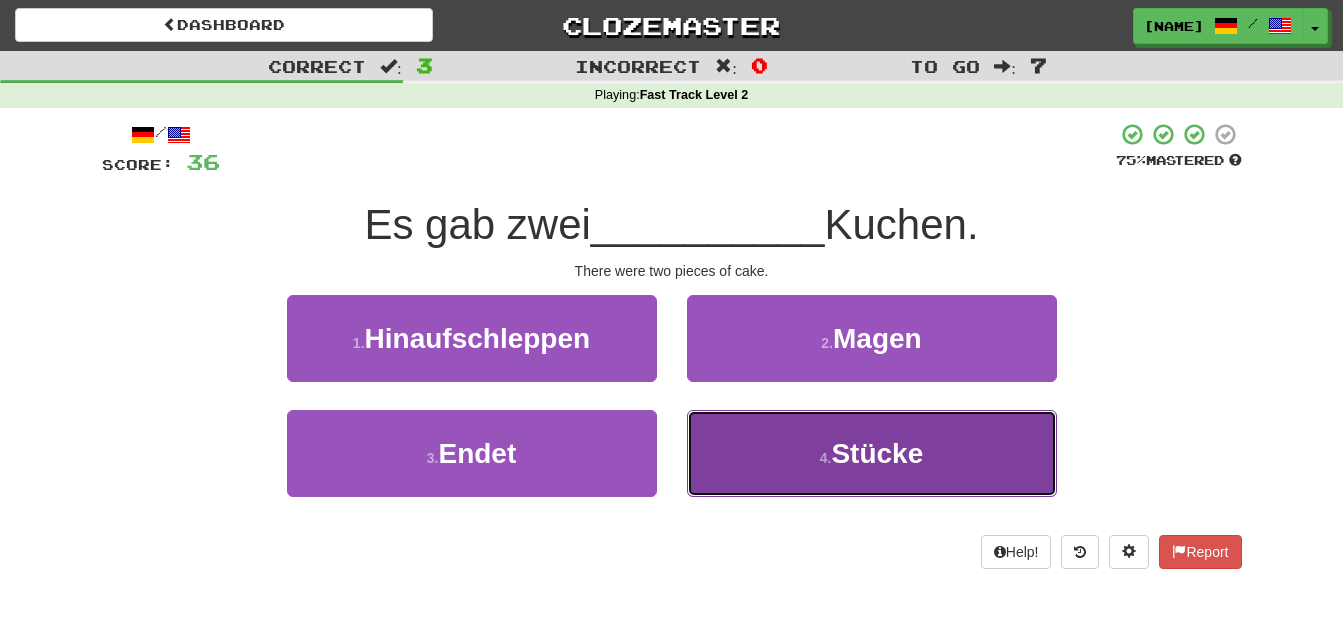 click on "Stücke" at bounding box center [877, 453] 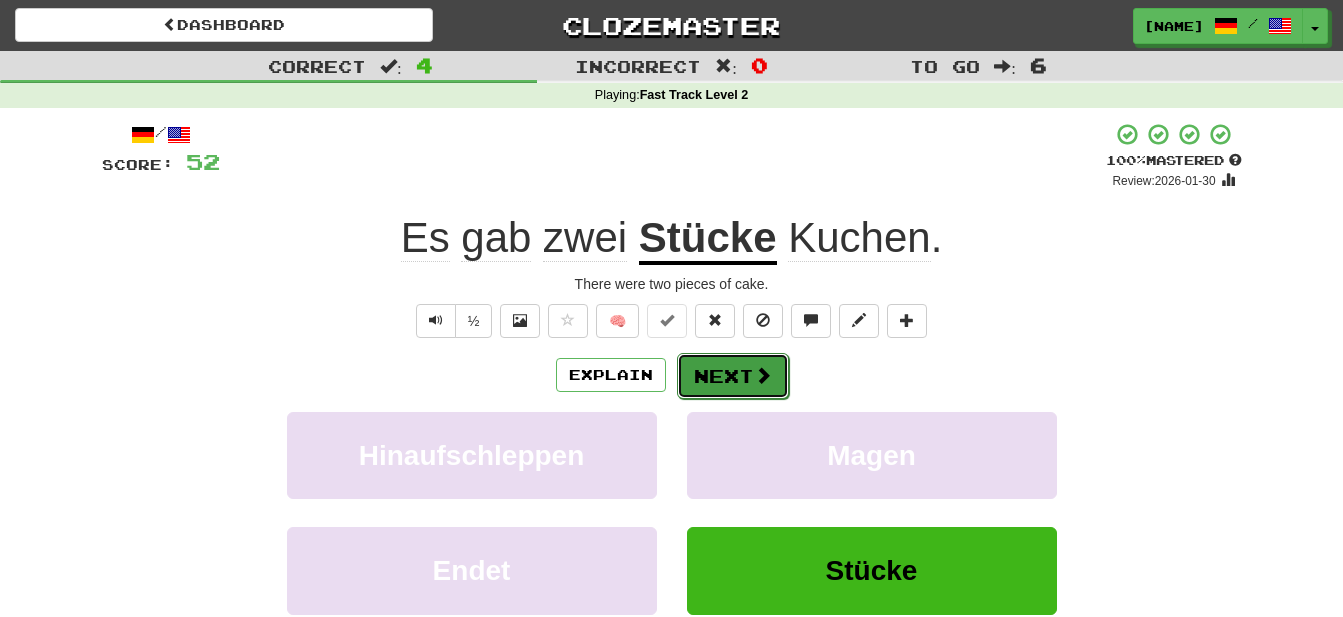click on "Next" at bounding box center (733, 376) 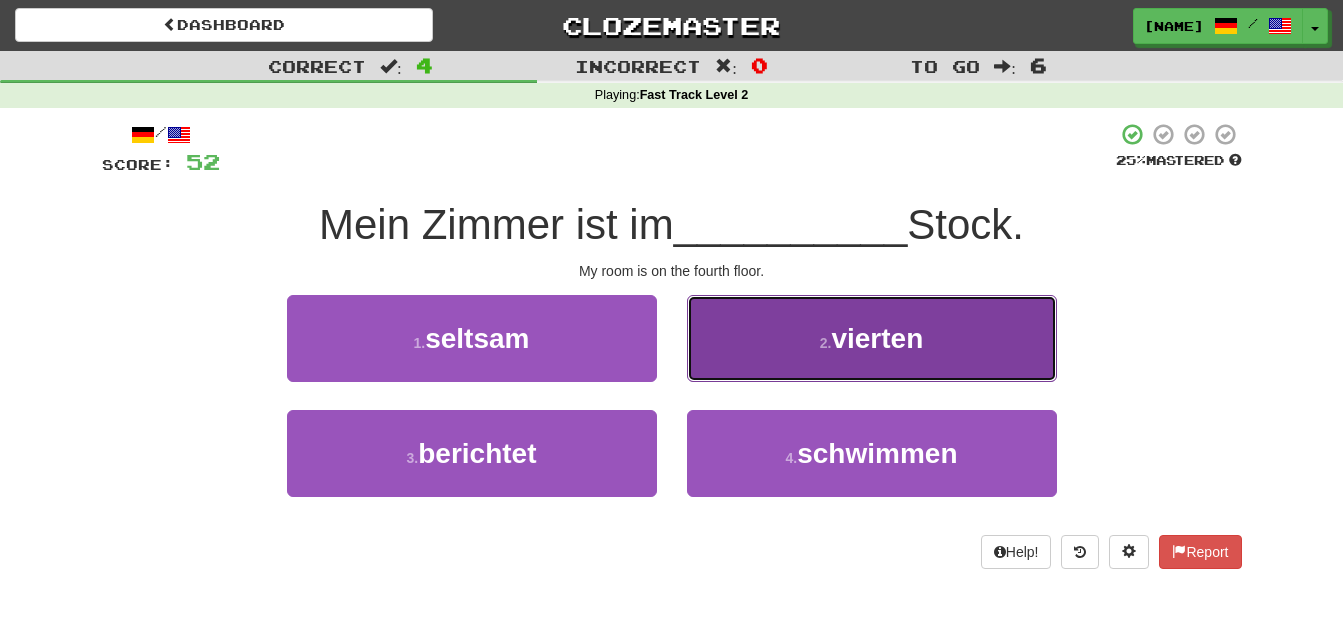 click on "vierten" at bounding box center (877, 338) 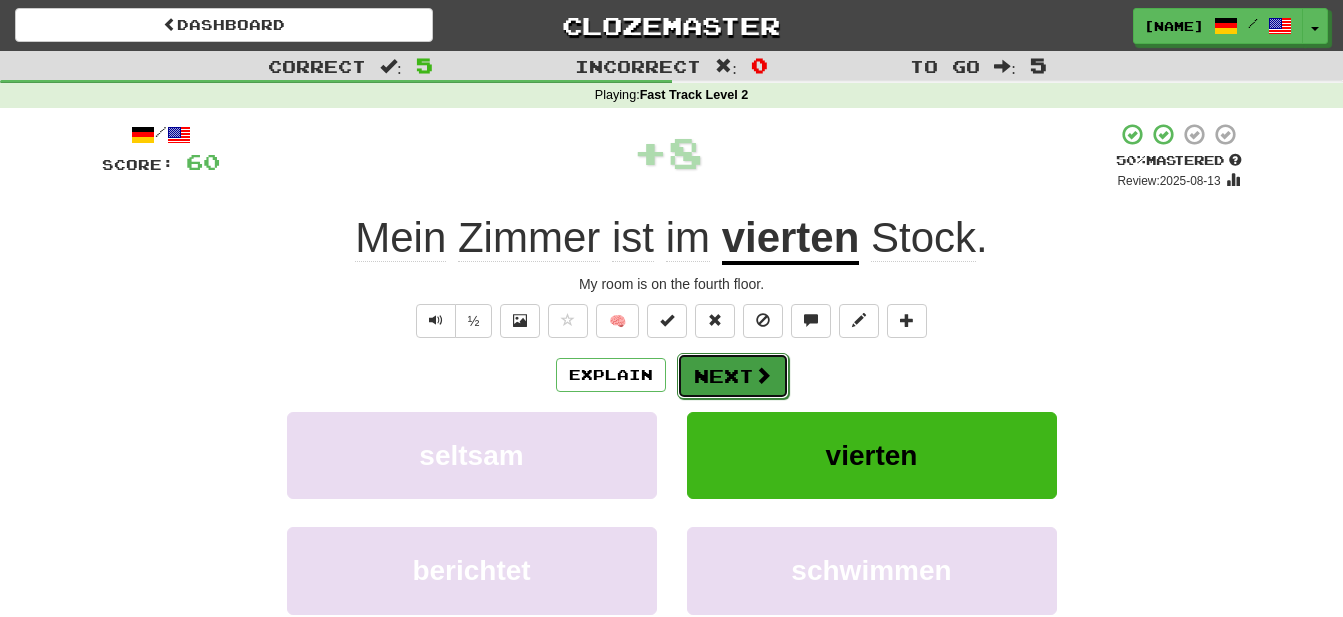 click on "Next" at bounding box center (733, 376) 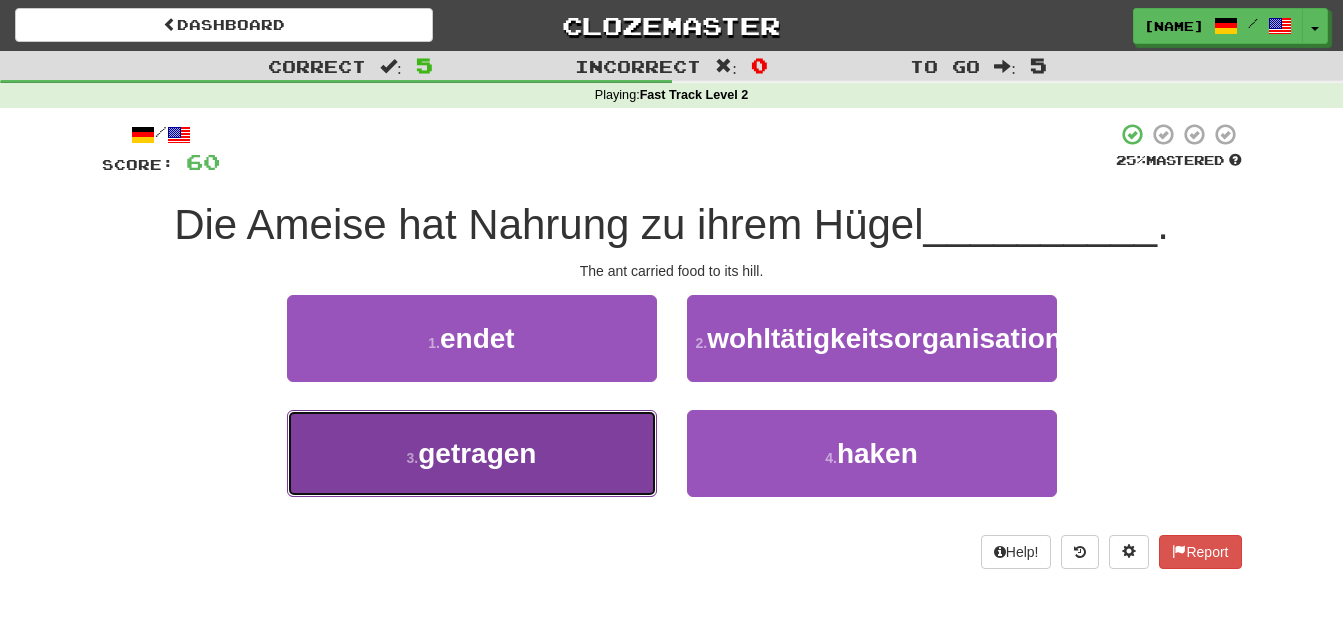 click on "getragen" at bounding box center (477, 453) 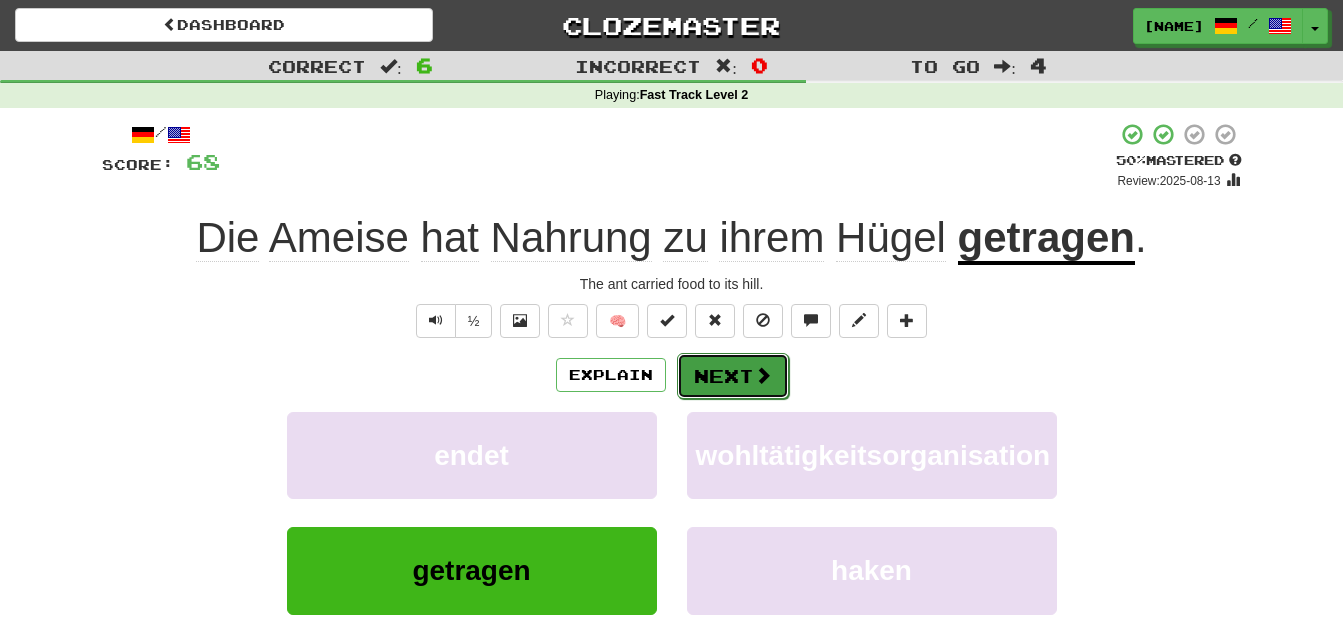 click on "Next" at bounding box center [733, 376] 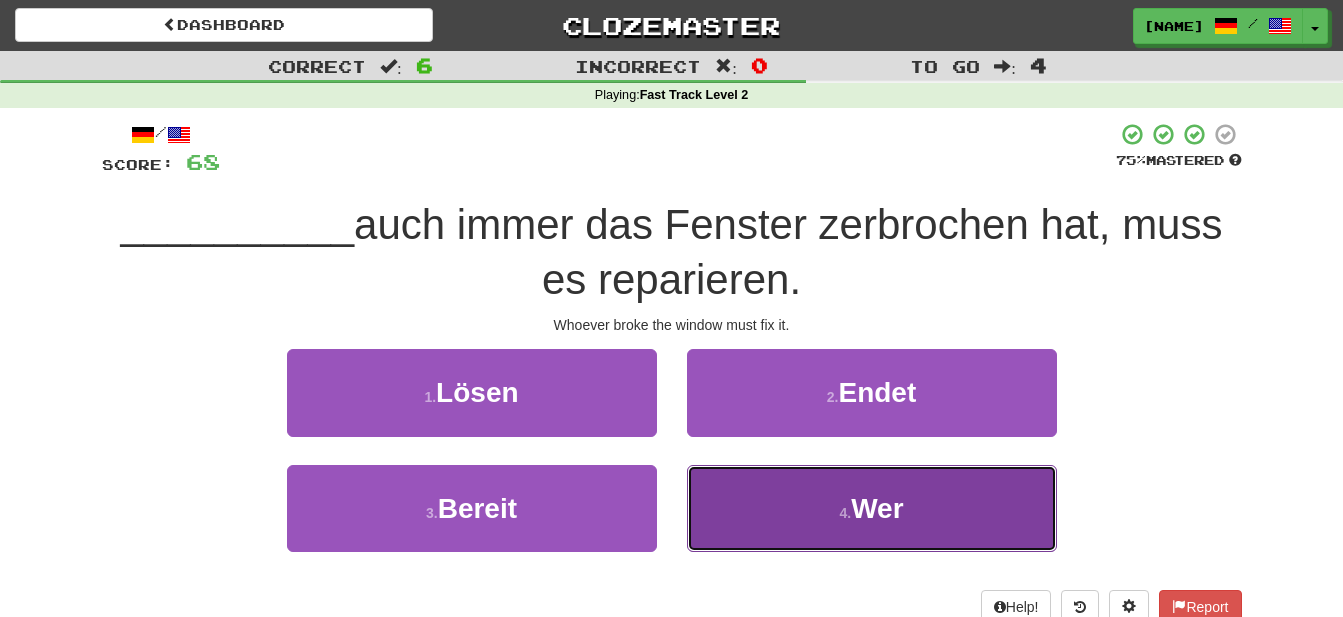 click on "Wer" at bounding box center (877, 508) 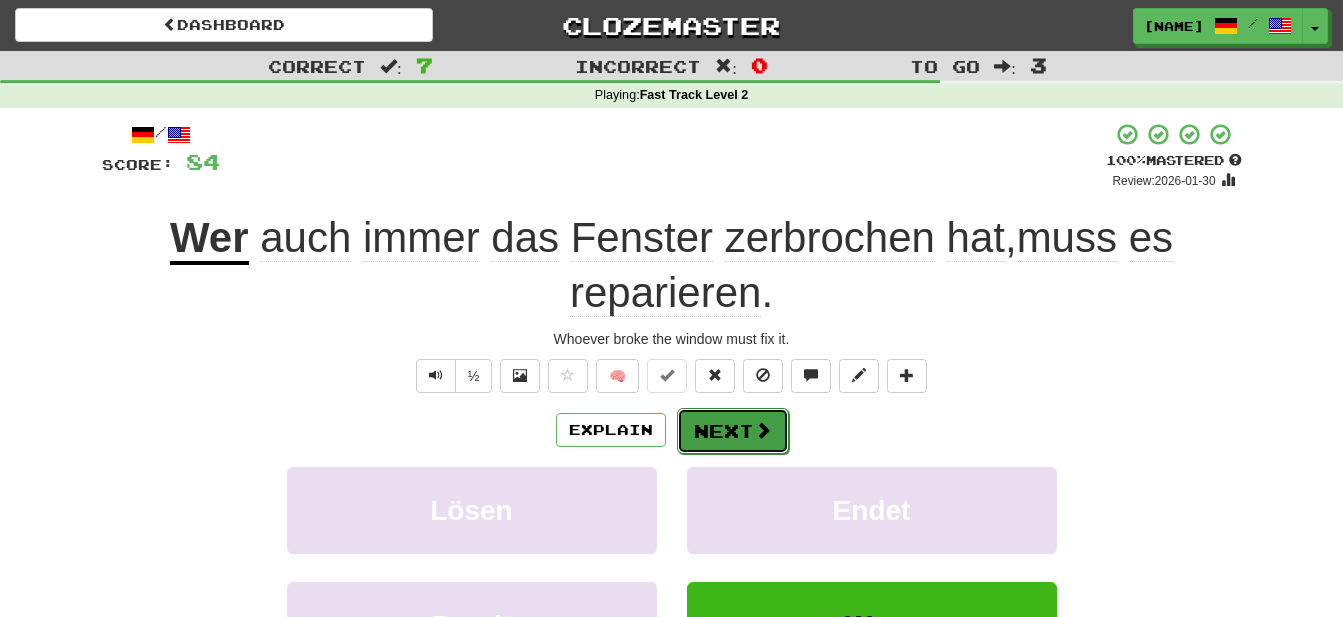 click on "Next" at bounding box center (733, 431) 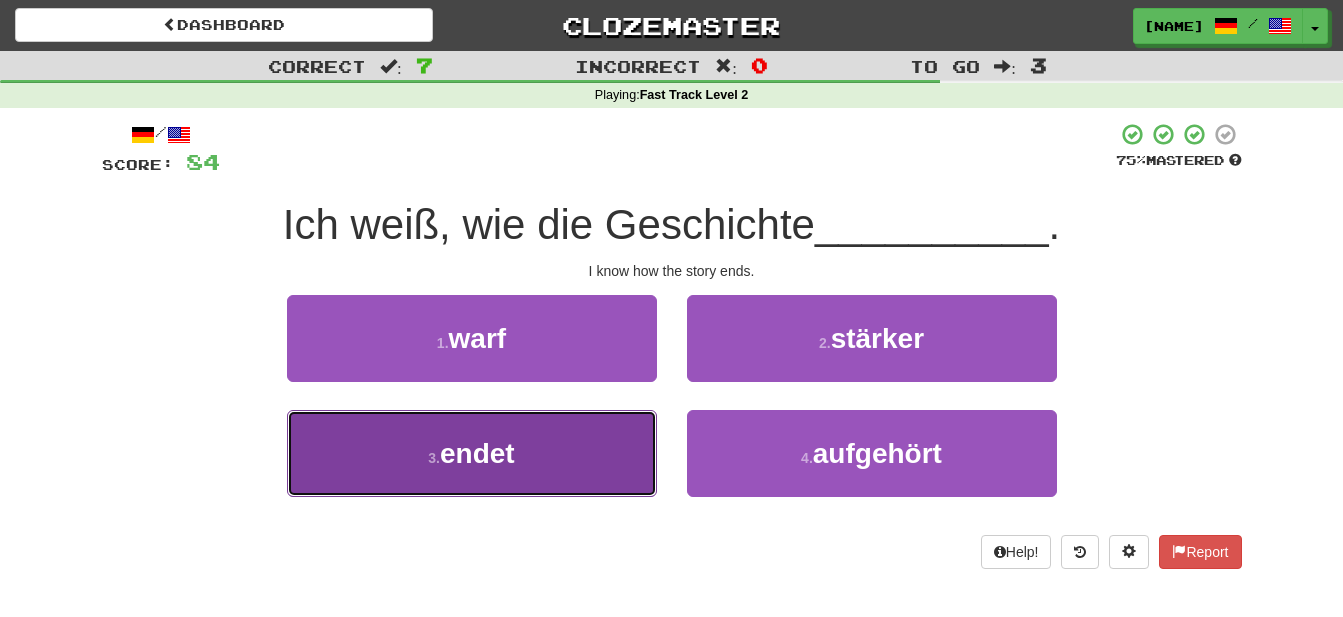 click on "endet" at bounding box center [477, 453] 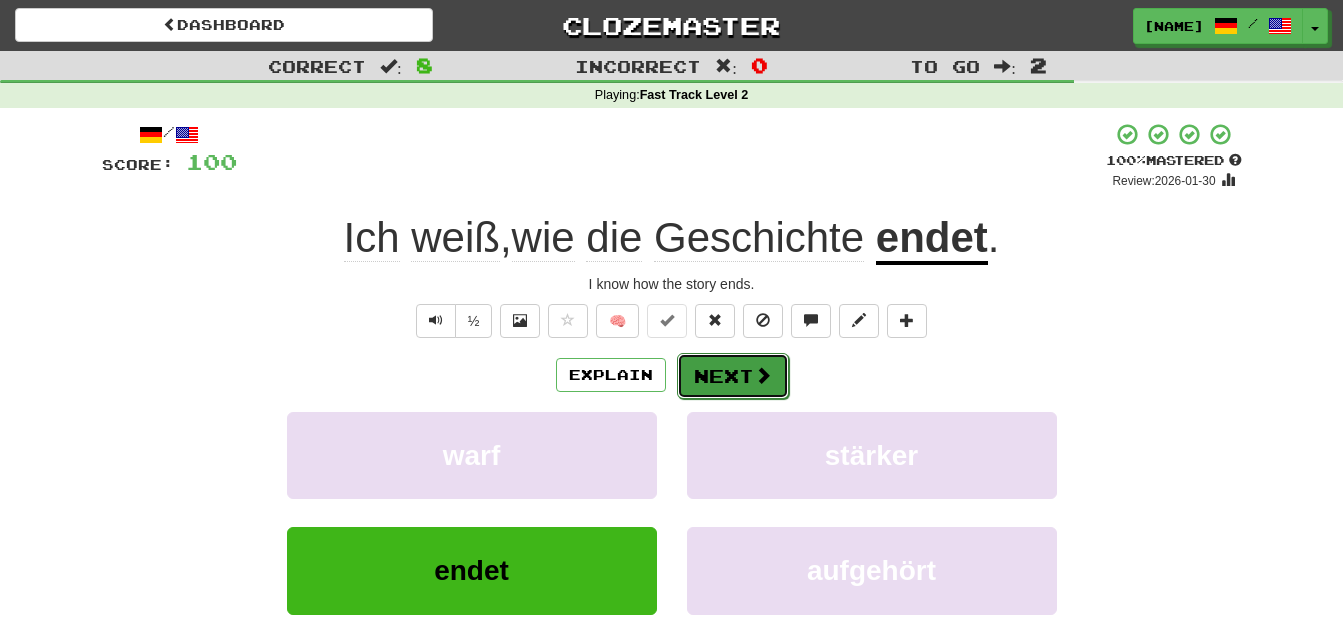 click on "Next" at bounding box center [733, 376] 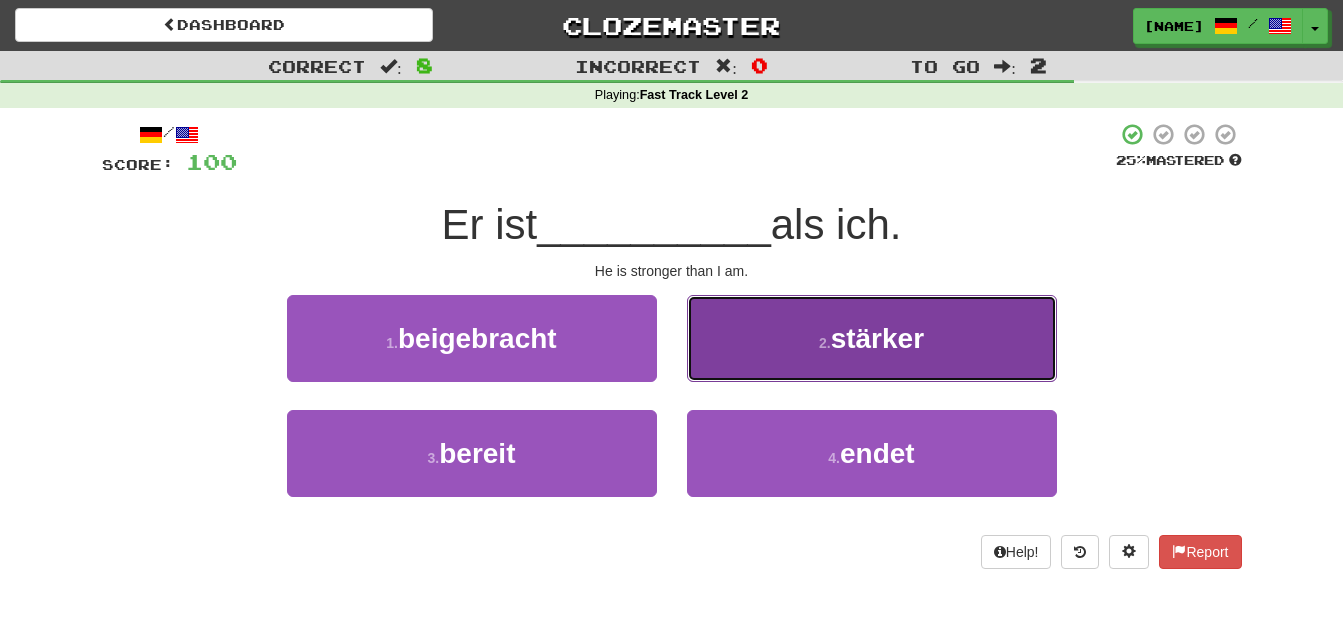 drag, startPoint x: 897, startPoint y: 332, endPoint x: 896, endPoint y: 353, distance: 21.023796 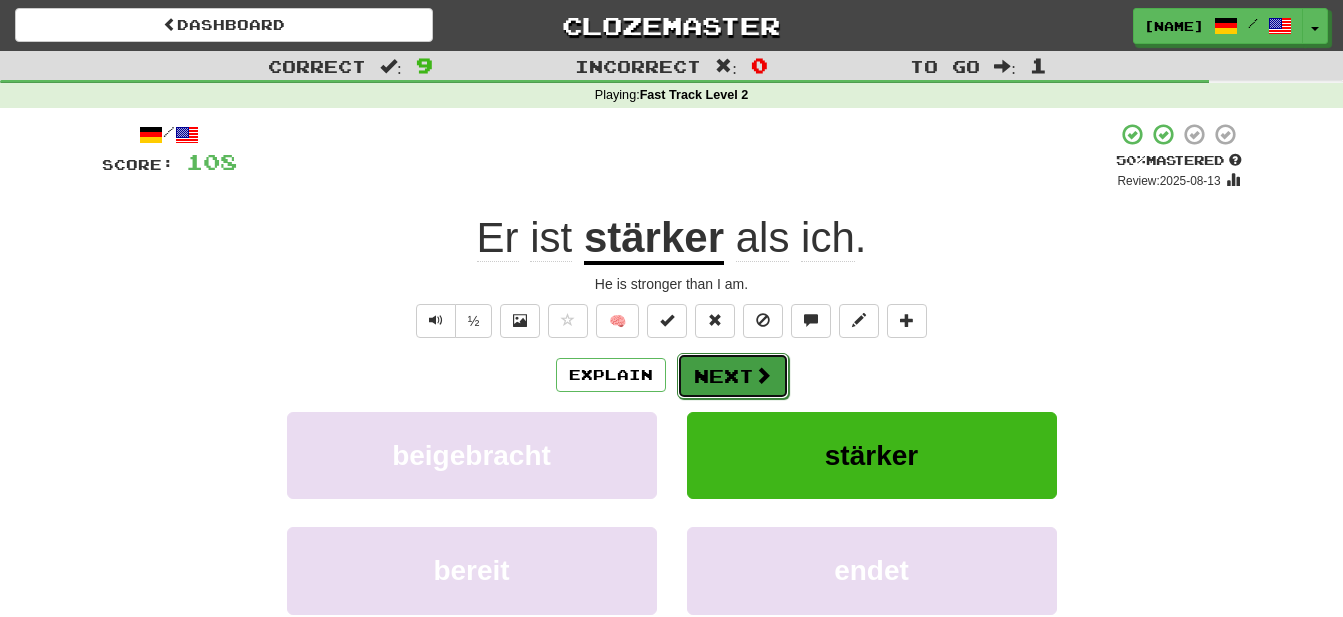 click at bounding box center [763, 375] 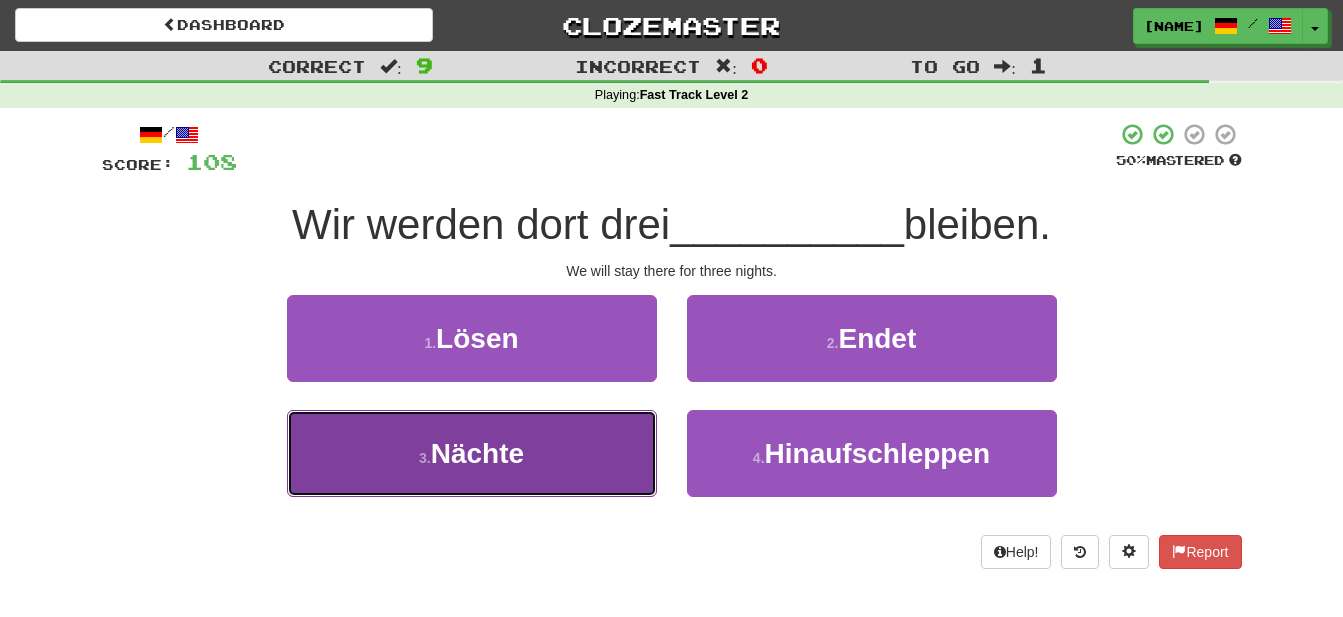 click on "Nächte" at bounding box center [477, 453] 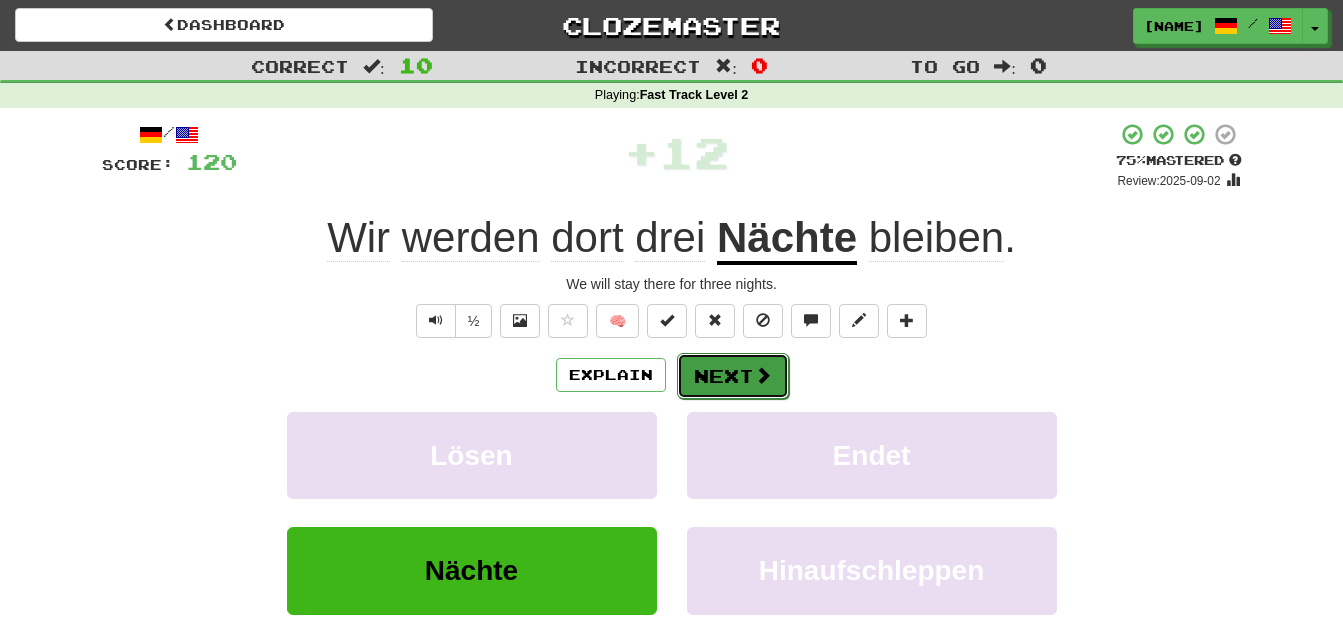 click on "Next" at bounding box center (733, 376) 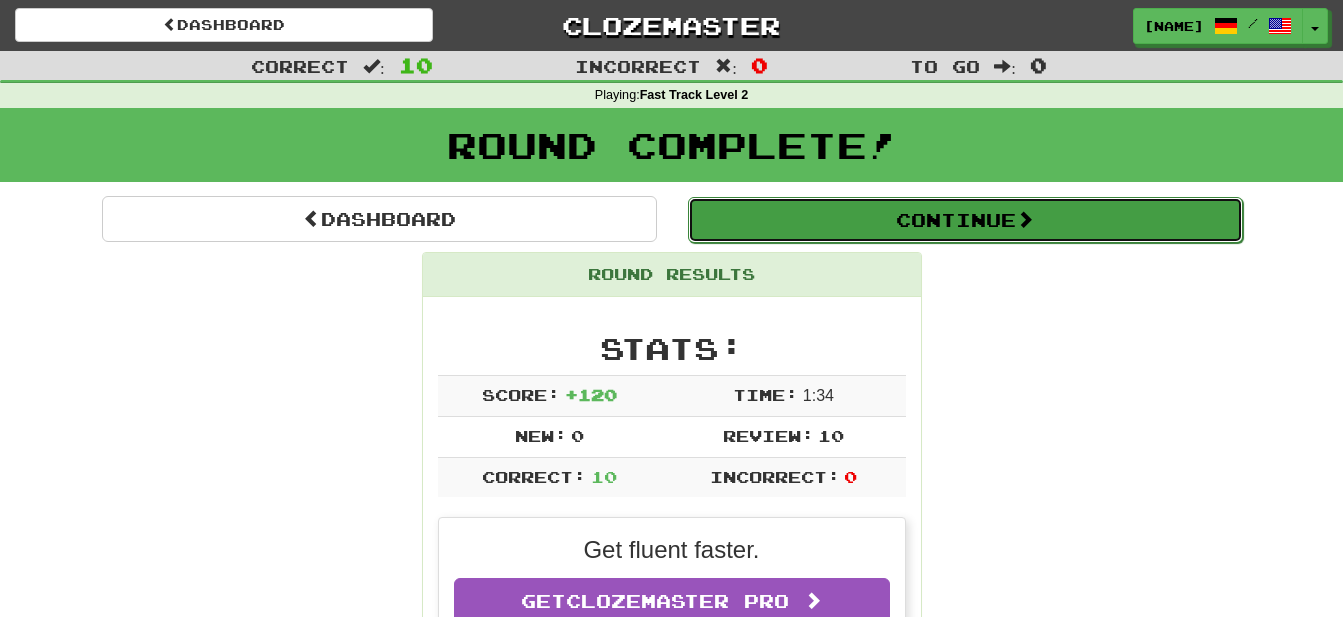click on "Continue" at bounding box center (965, 220) 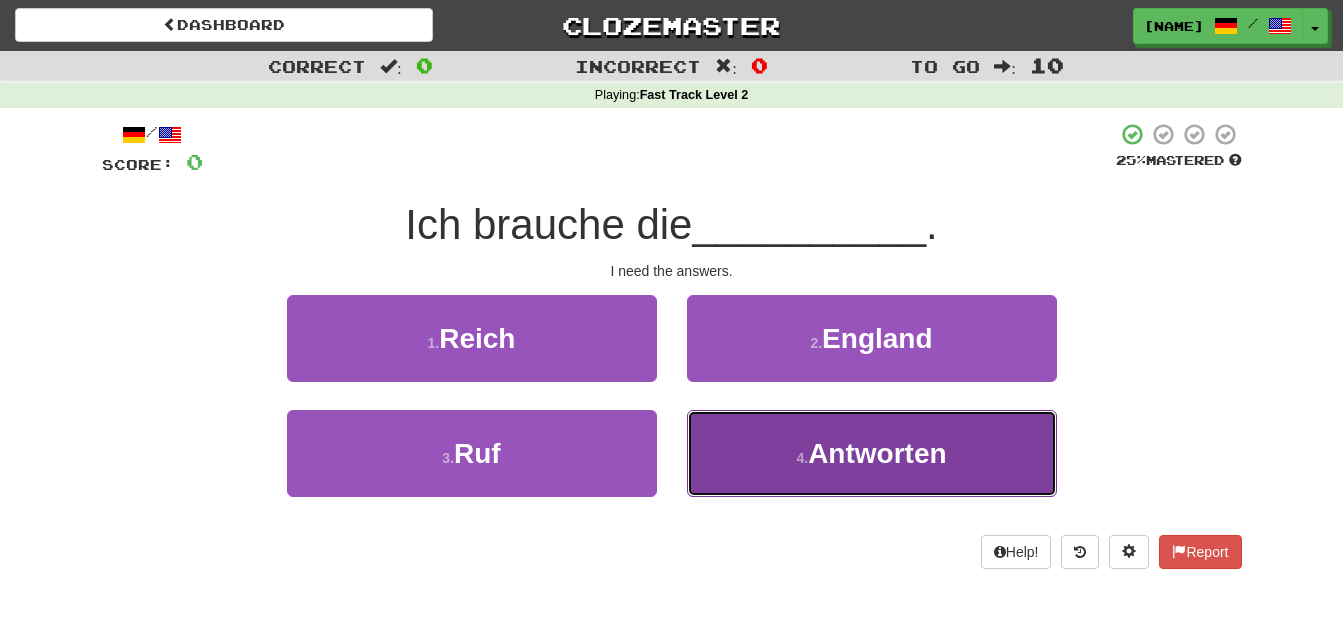click on "Antworten" at bounding box center (877, 453) 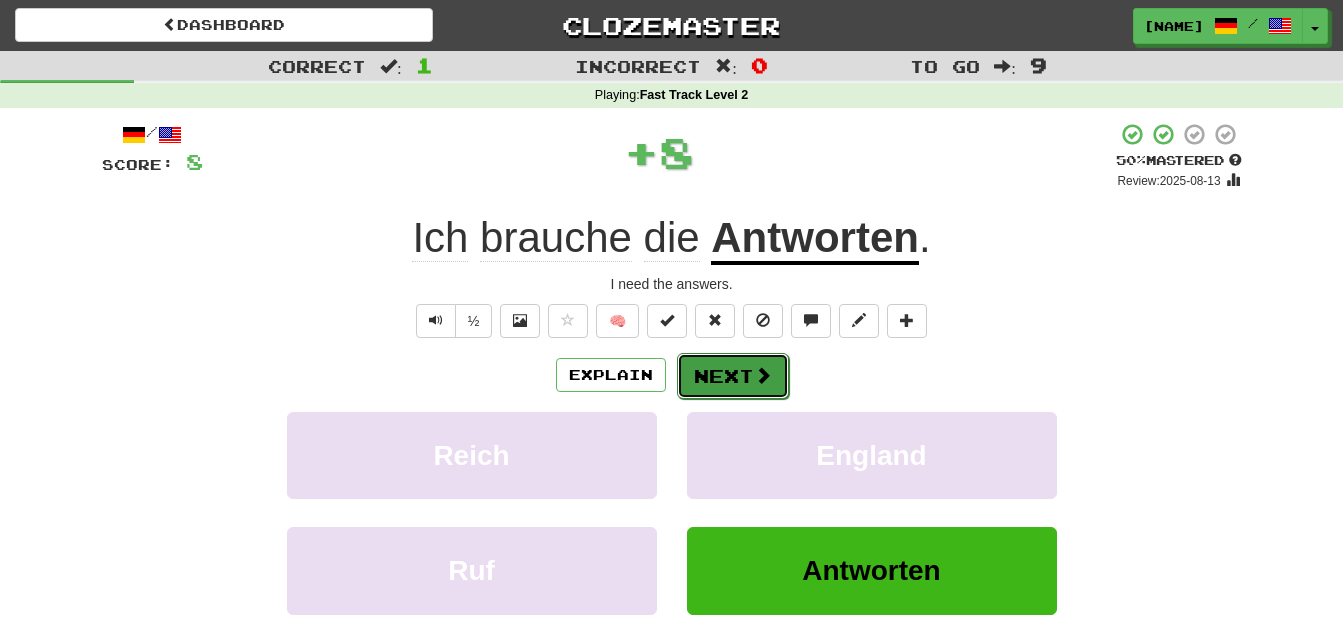 click on "Next" at bounding box center (733, 376) 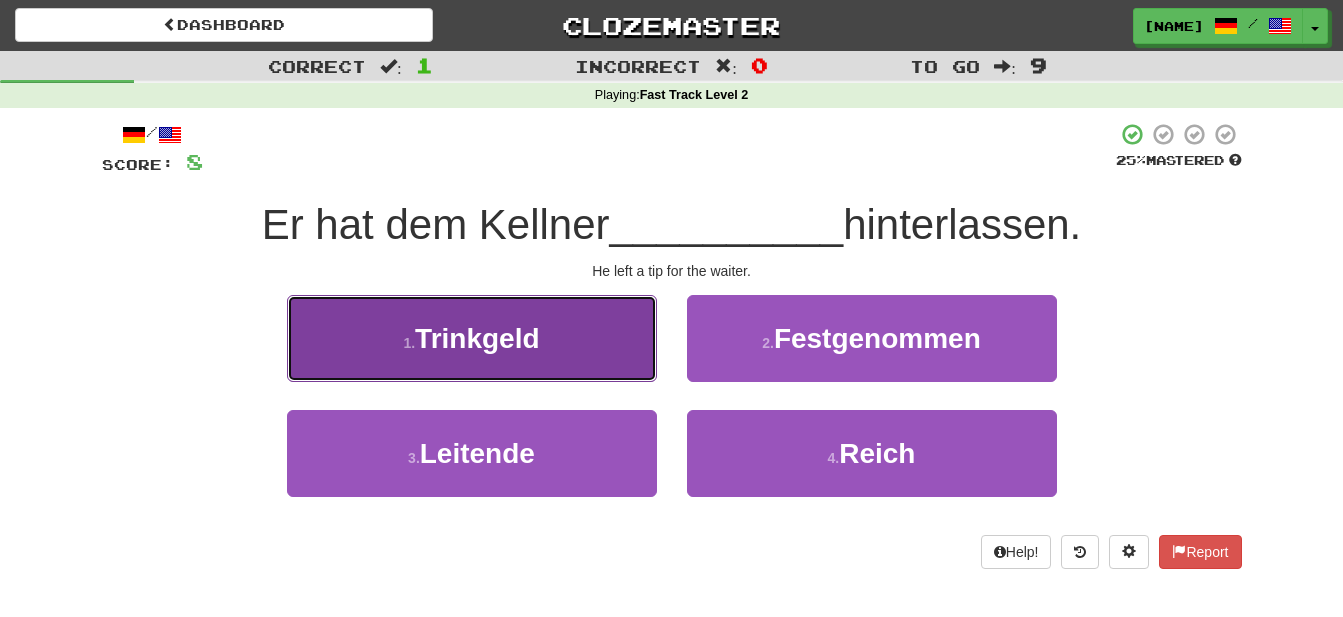 click on "Trinkgeld" at bounding box center [477, 338] 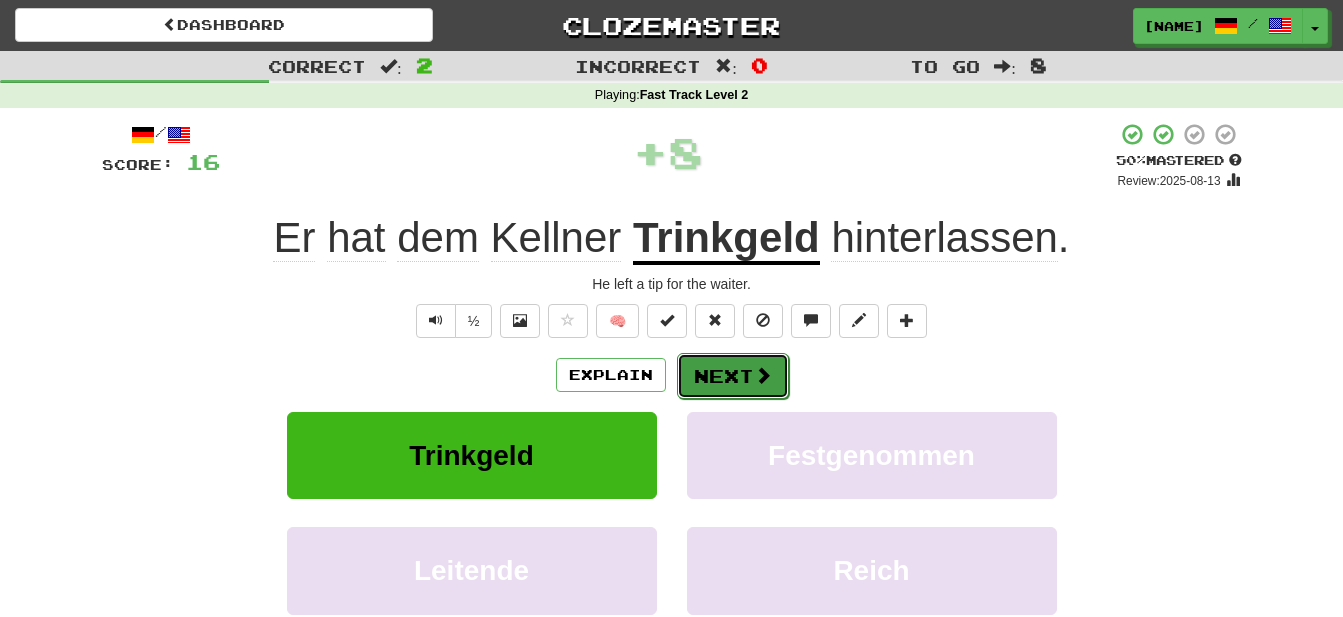 click on "Next" at bounding box center (733, 376) 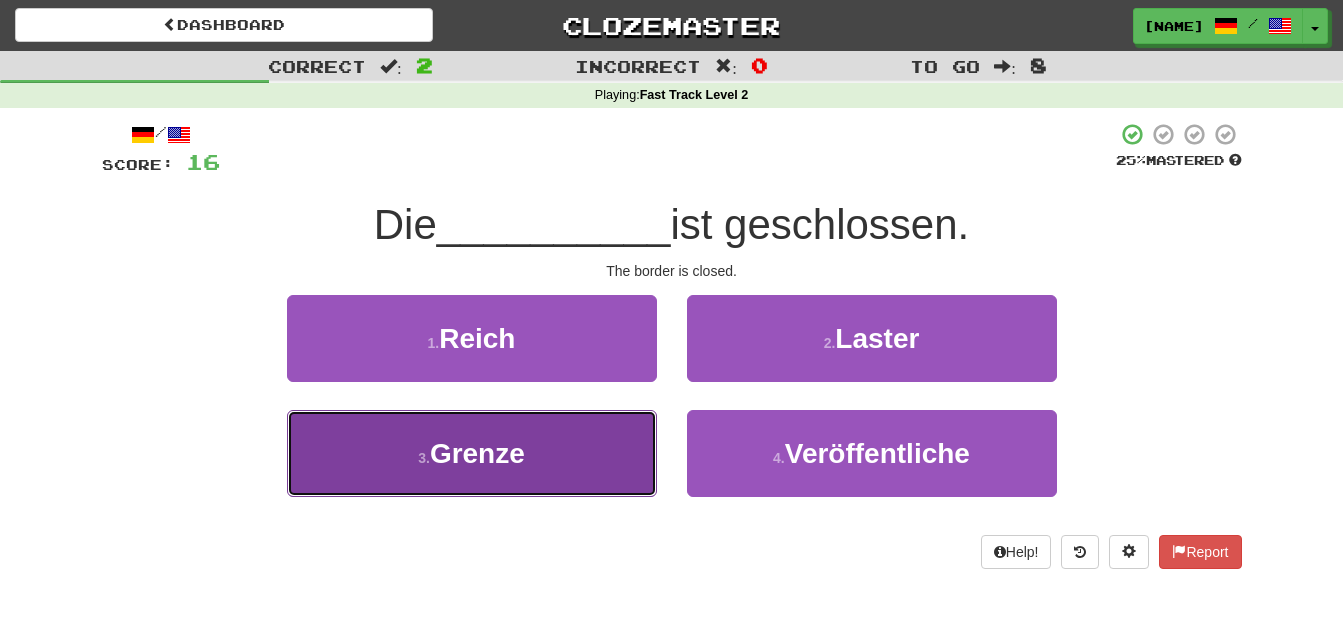 click on "Grenze" at bounding box center [477, 453] 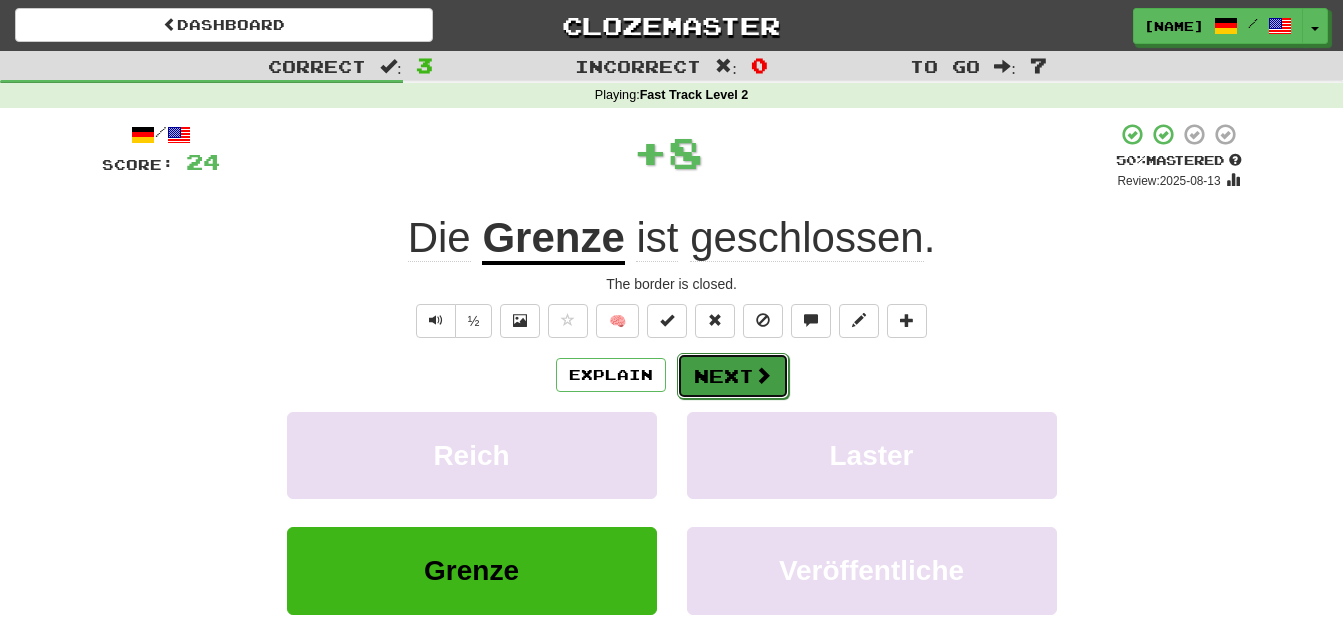 click on "Next" at bounding box center [733, 376] 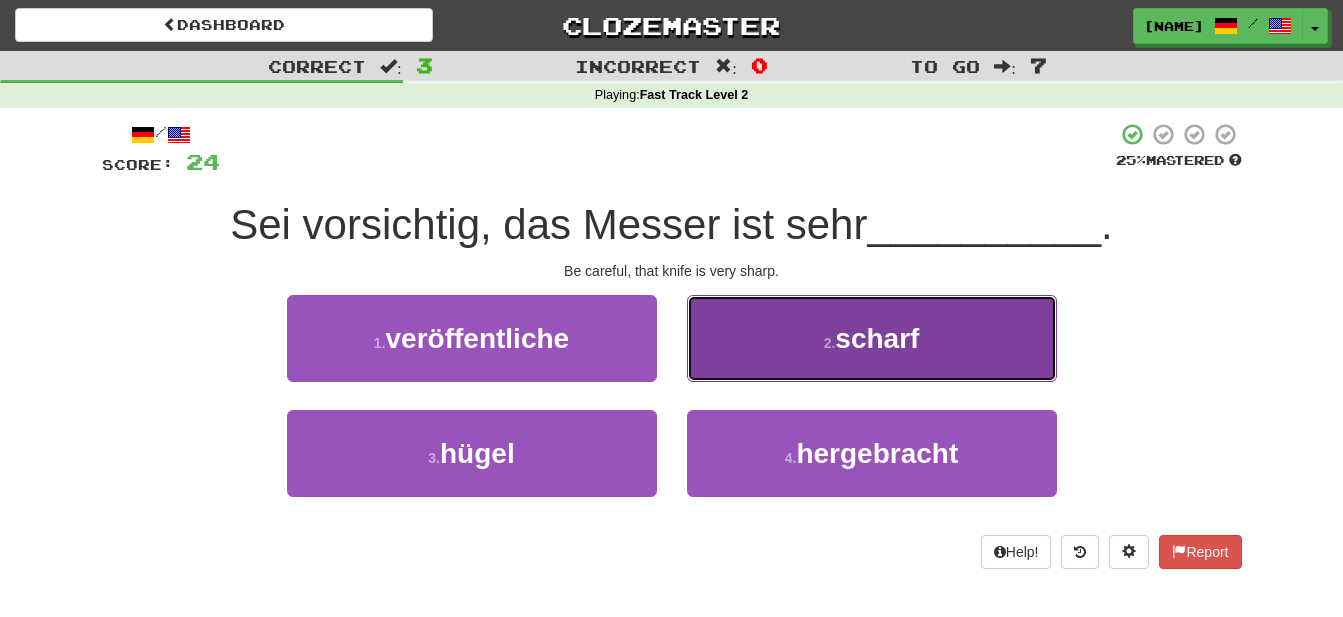 drag, startPoint x: 892, startPoint y: 350, endPoint x: 909, endPoint y: 357, distance: 18.384777 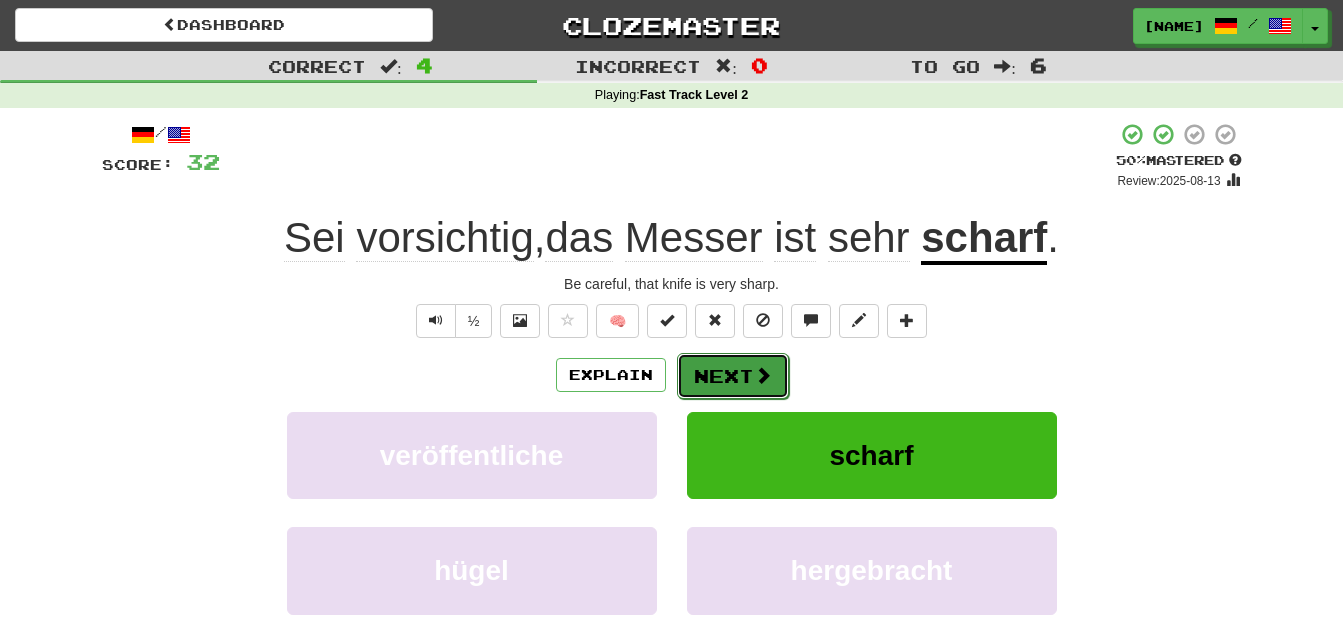 click on "Next" at bounding box center [733, 376] 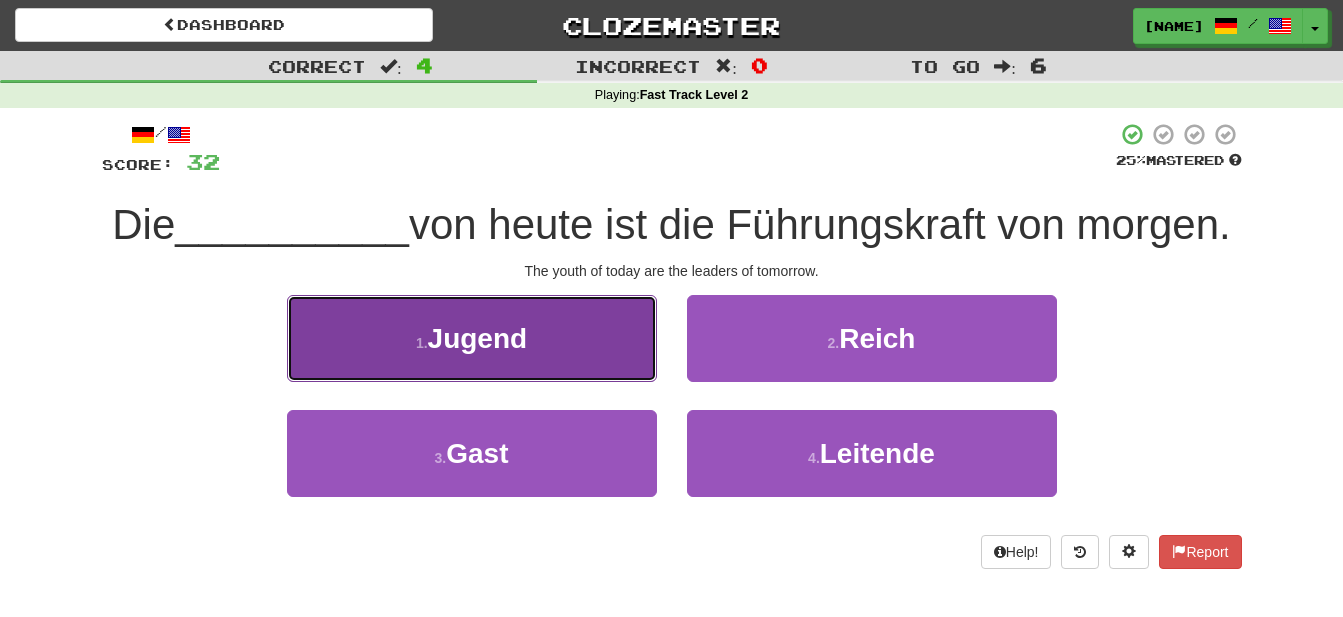 click on "Jugend" at bounding box center [478, 338] 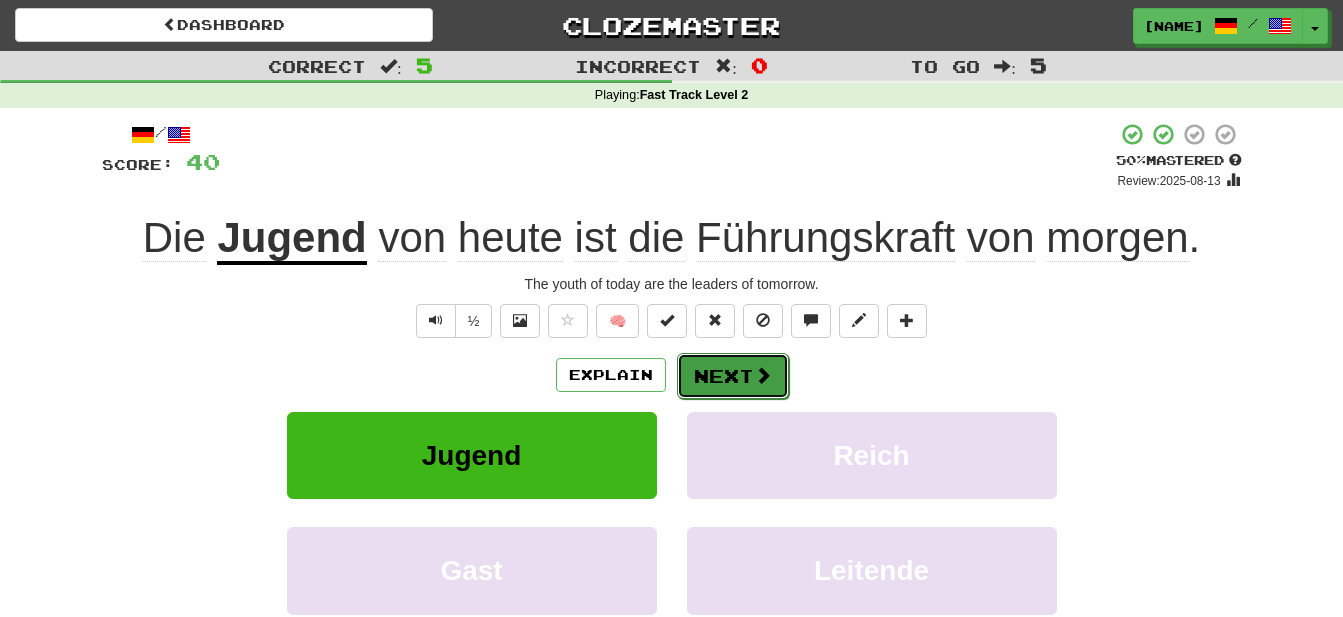 click on "Next" at bounding box center (733, 376) 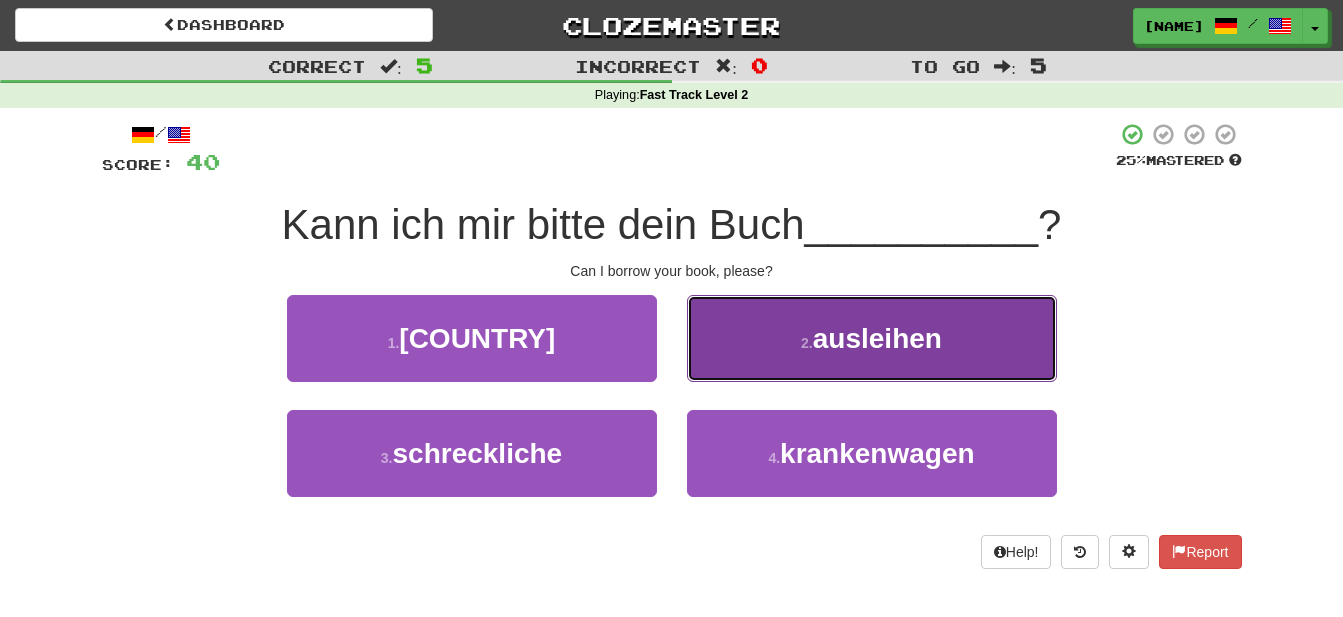 click on "ausleihen" at bounding box center [877, 338] 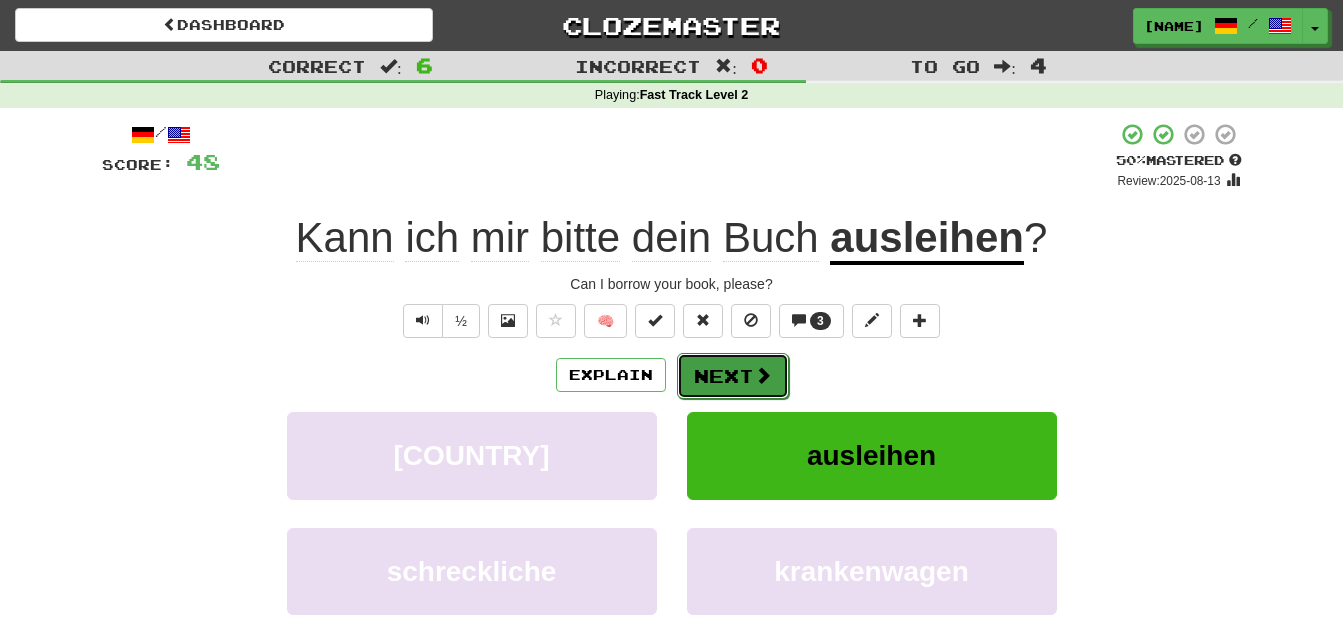 click on "Next" at bounding box center [733, 376] 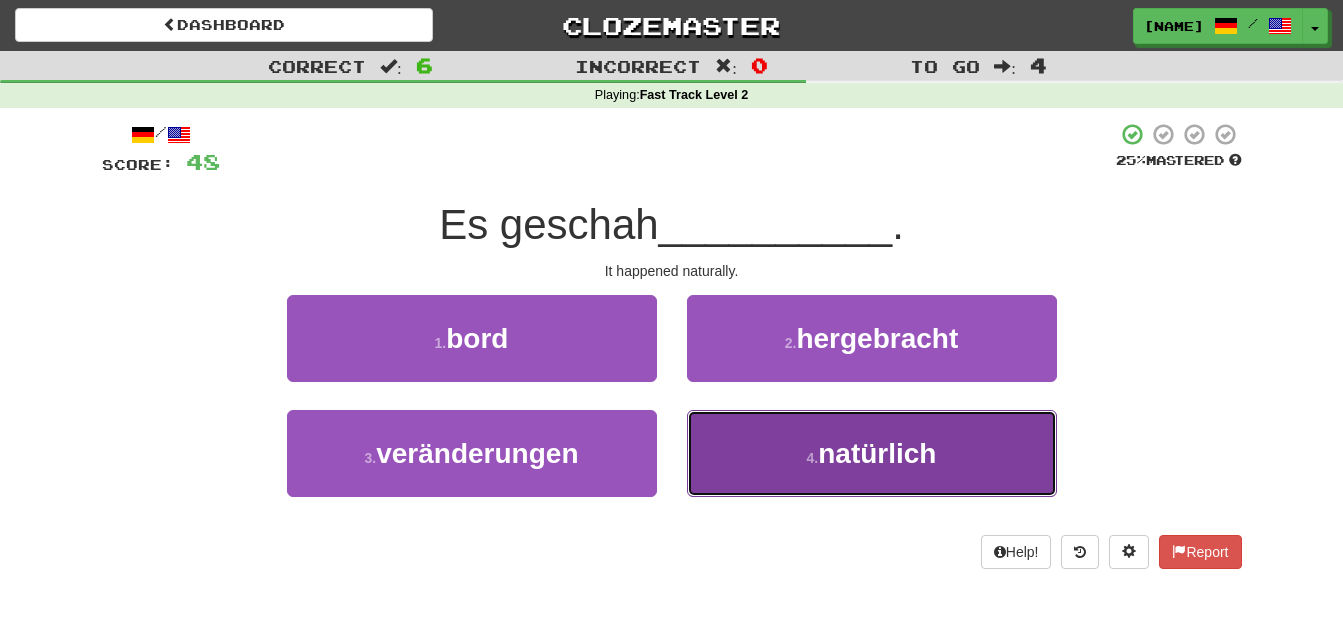 click on "natürlich" at bounding box center [877, 453] 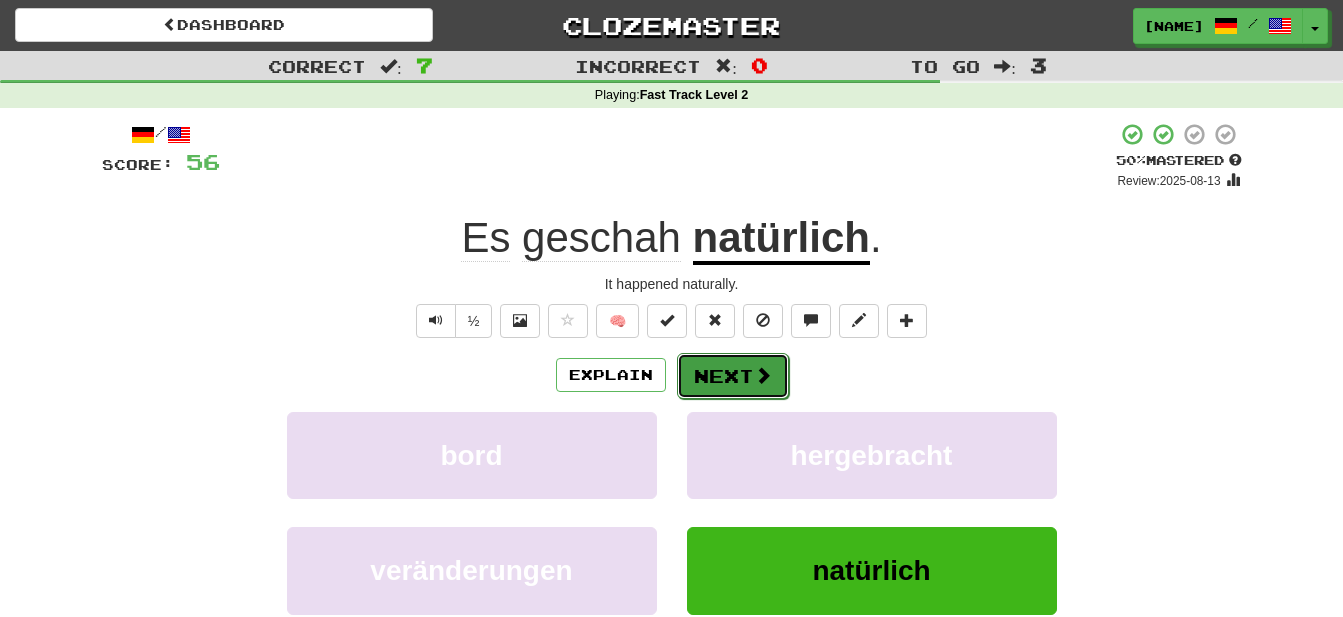 click on "Next" at bounding box center (733, 376) 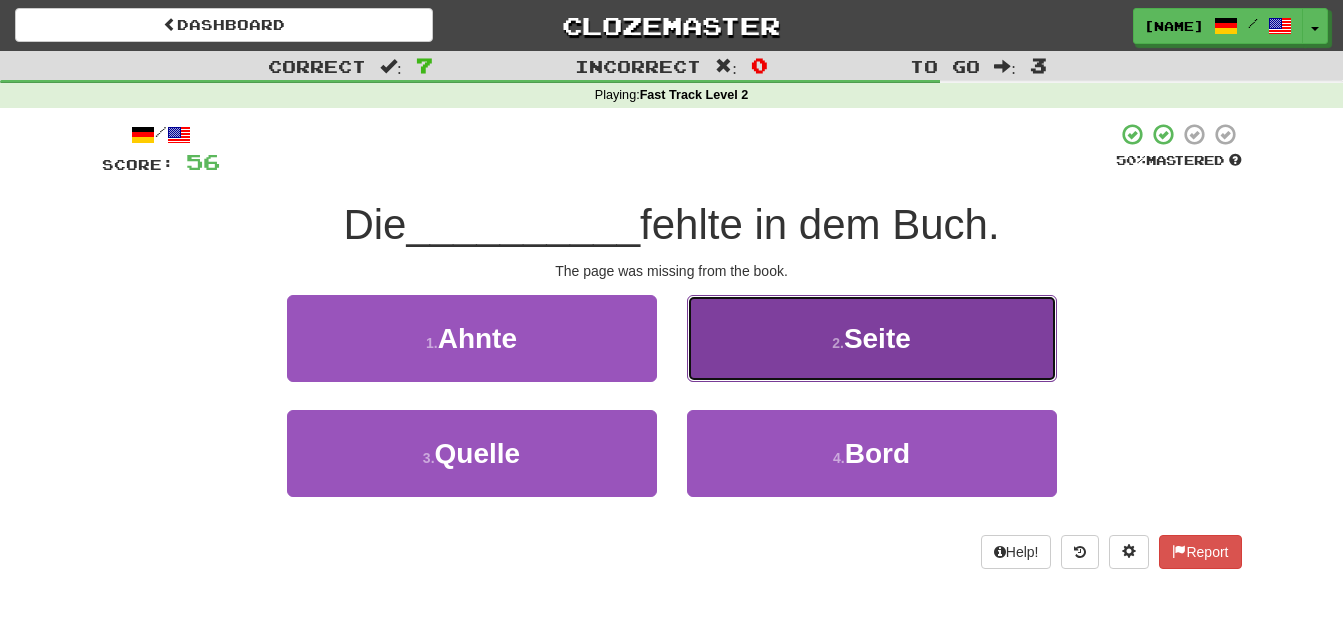 click on "Seite" at bounding box center (877, 338) 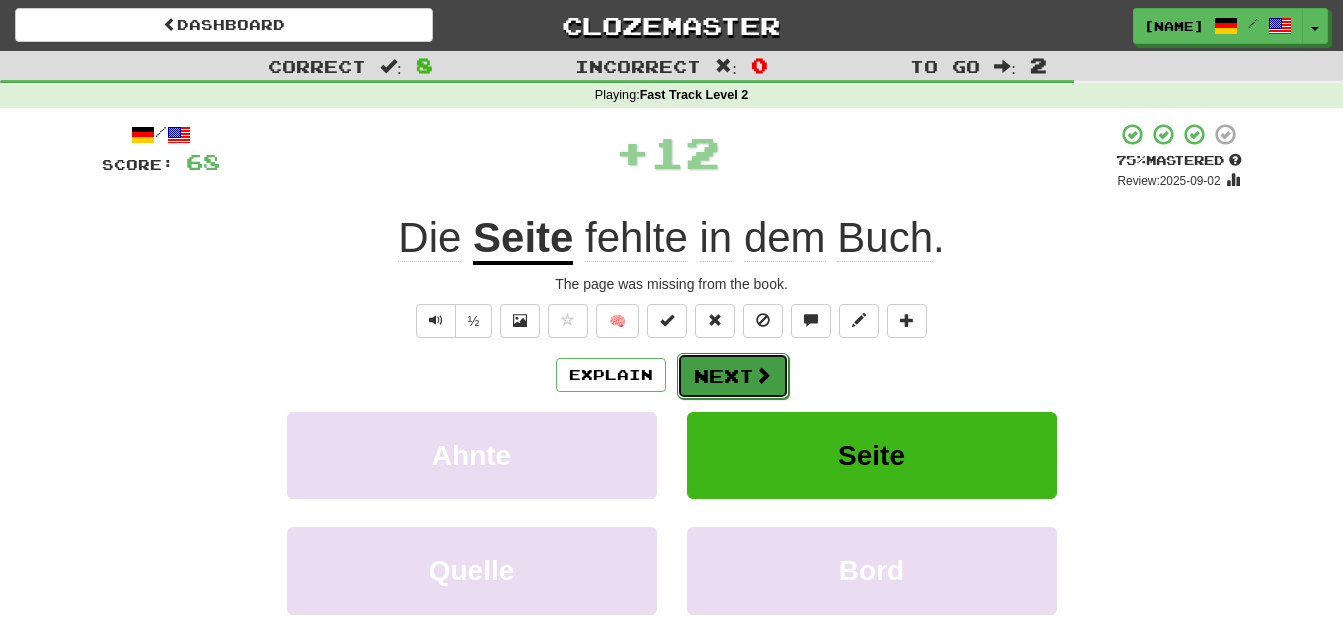 click on "Next" at bounding box center [733, 376] 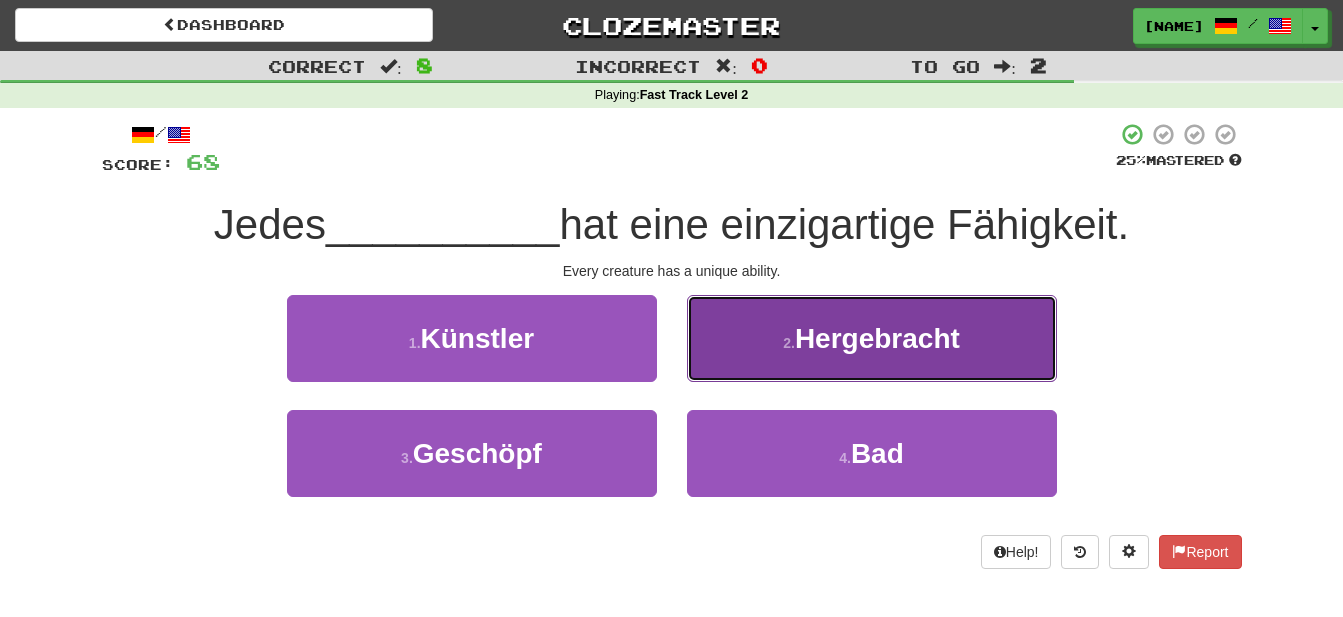 click on "Hergebracht" at bounding box center (877, 338) 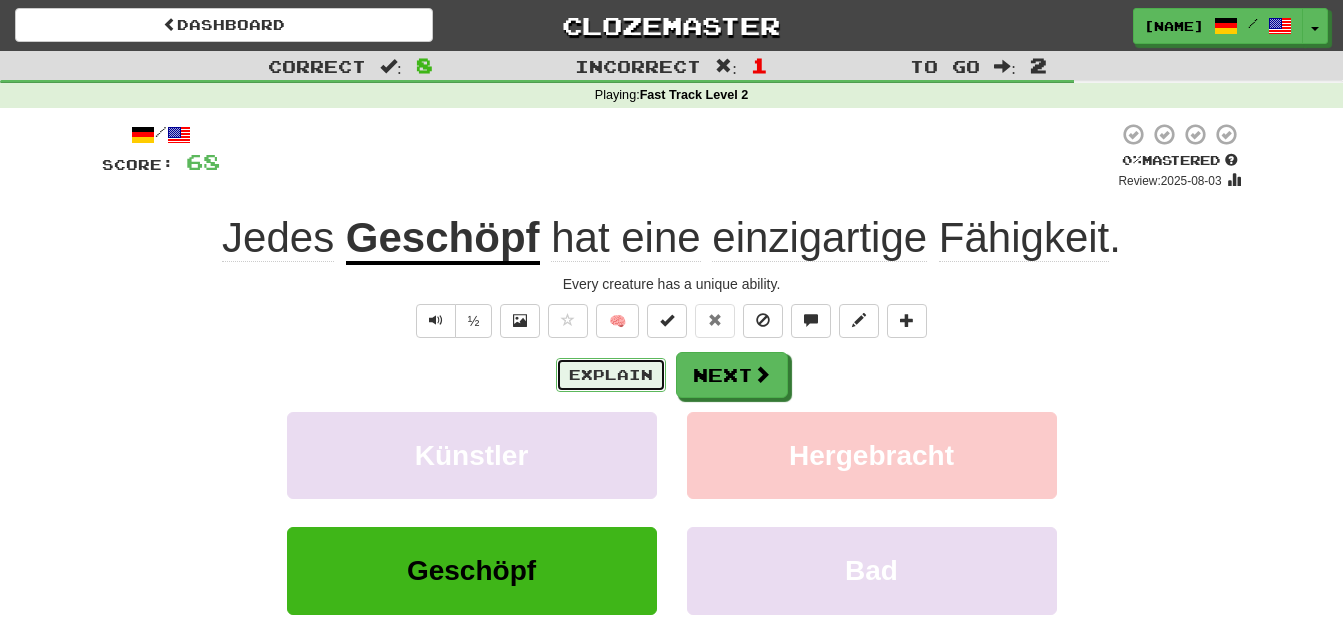 click on "Explain" at bounding box center [611, 375] 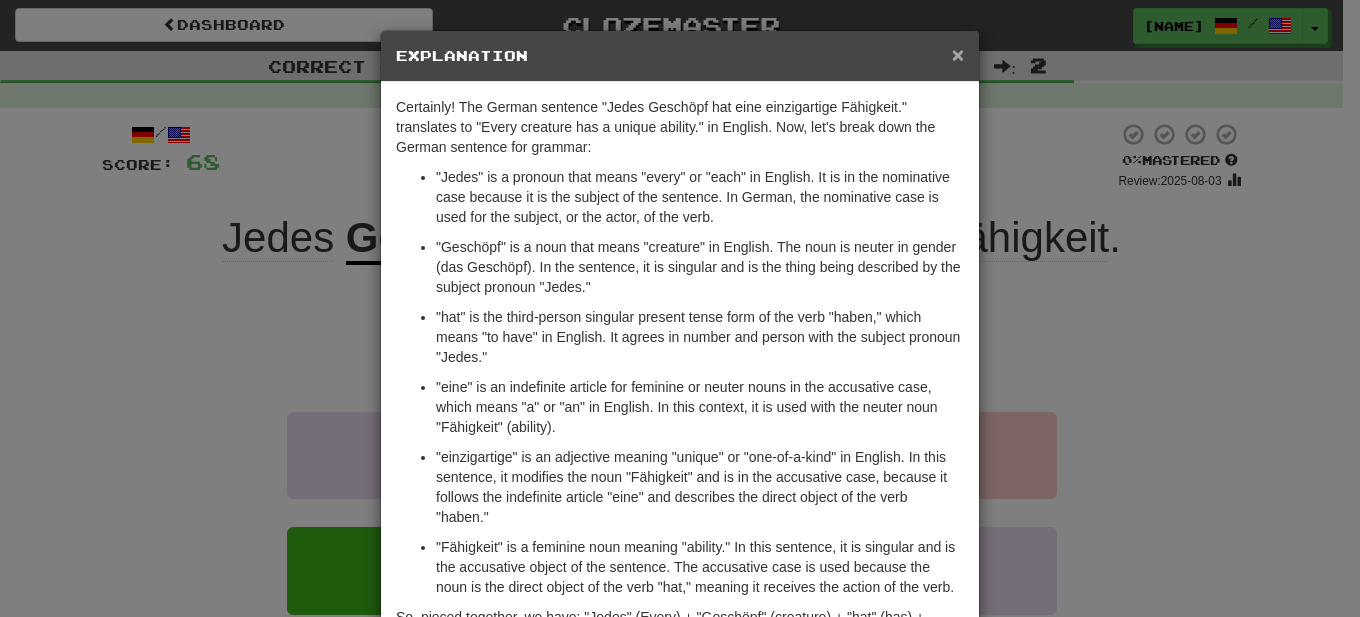 click on "×" at bounding box center [958, 54] 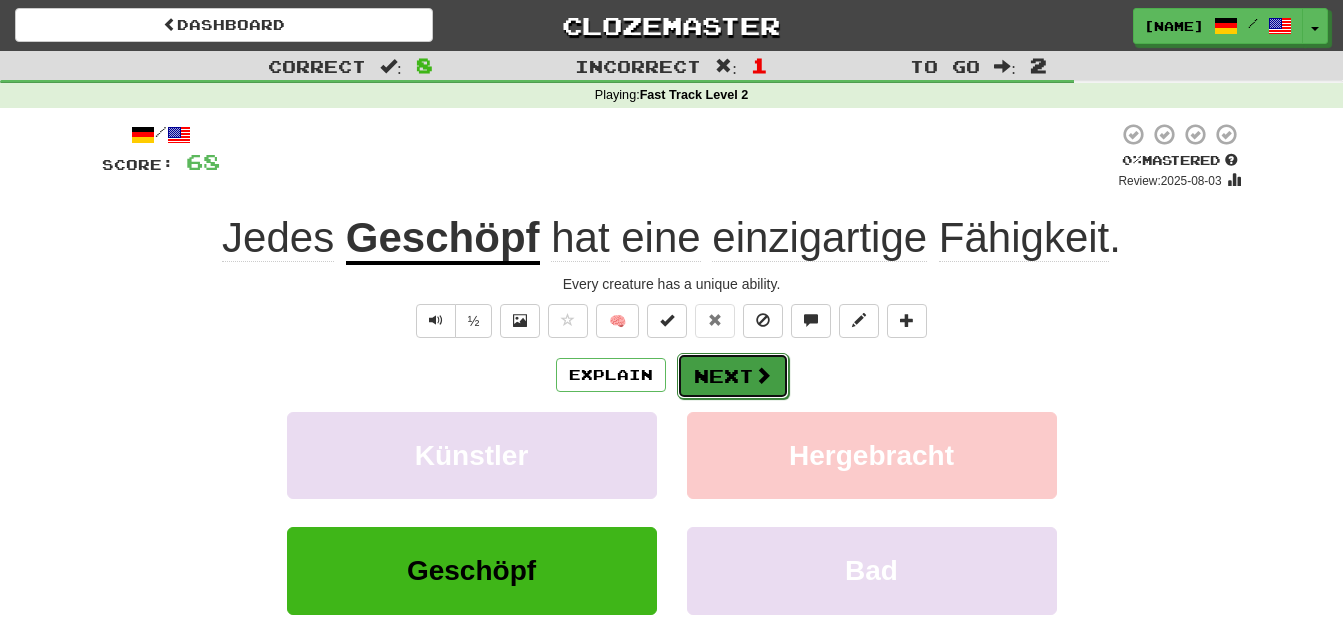 click on "Next" at bounding box center [733, 376] 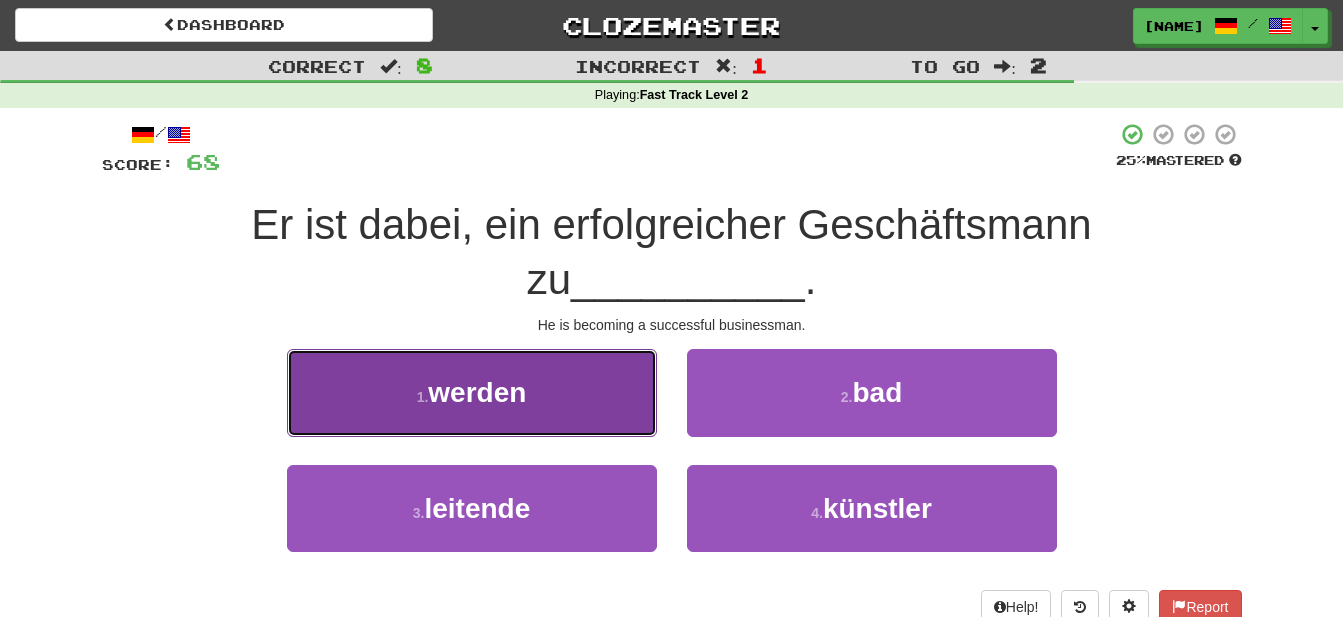 click on "werden" at bounding box center [477, 392] 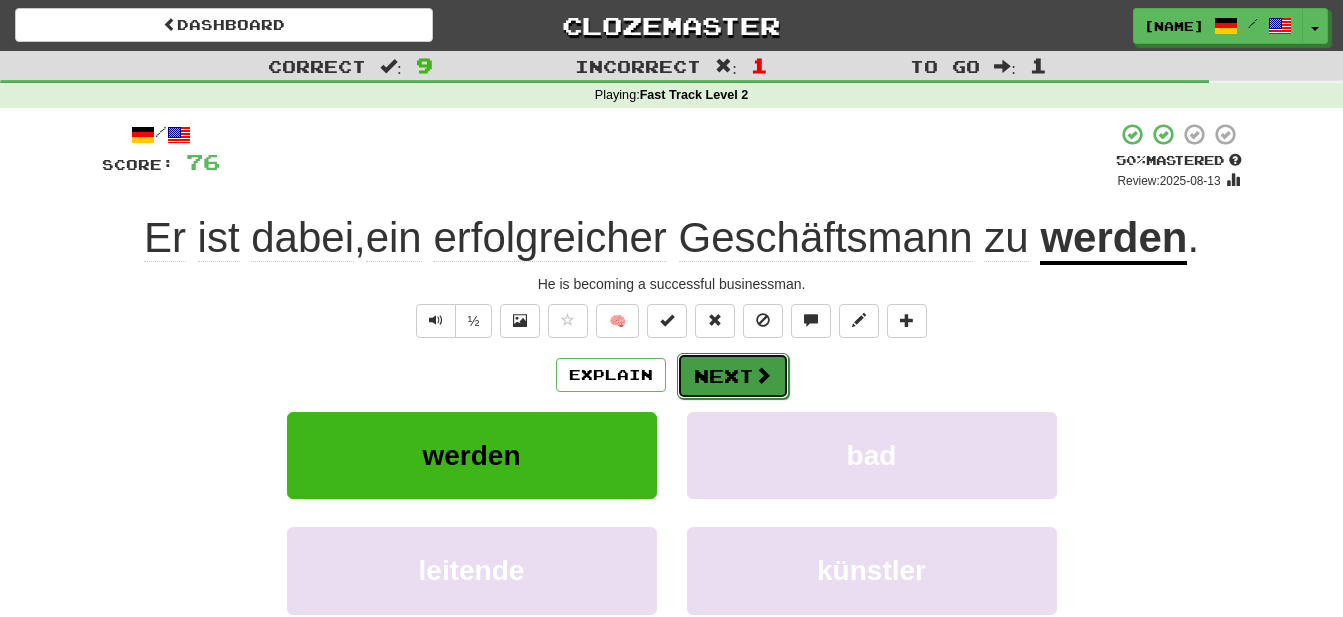 click on "Next" at bounding box center [733, 376] 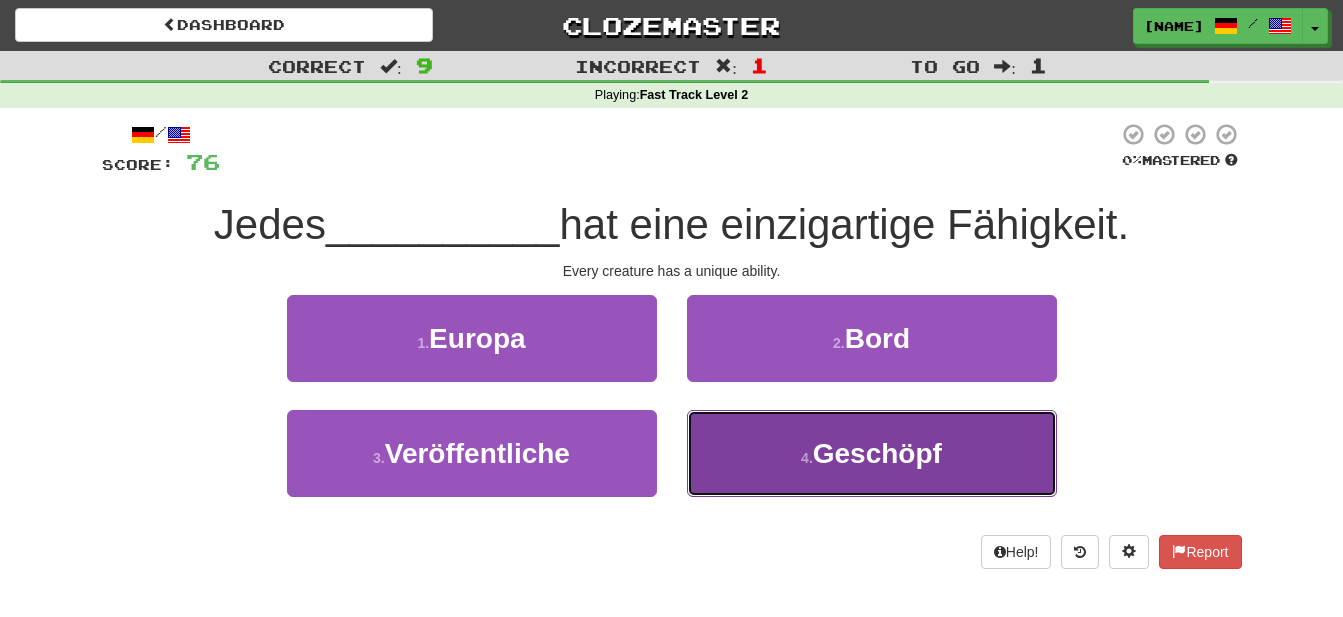 click on "Geschöpf" at bounding box center [877, 453] 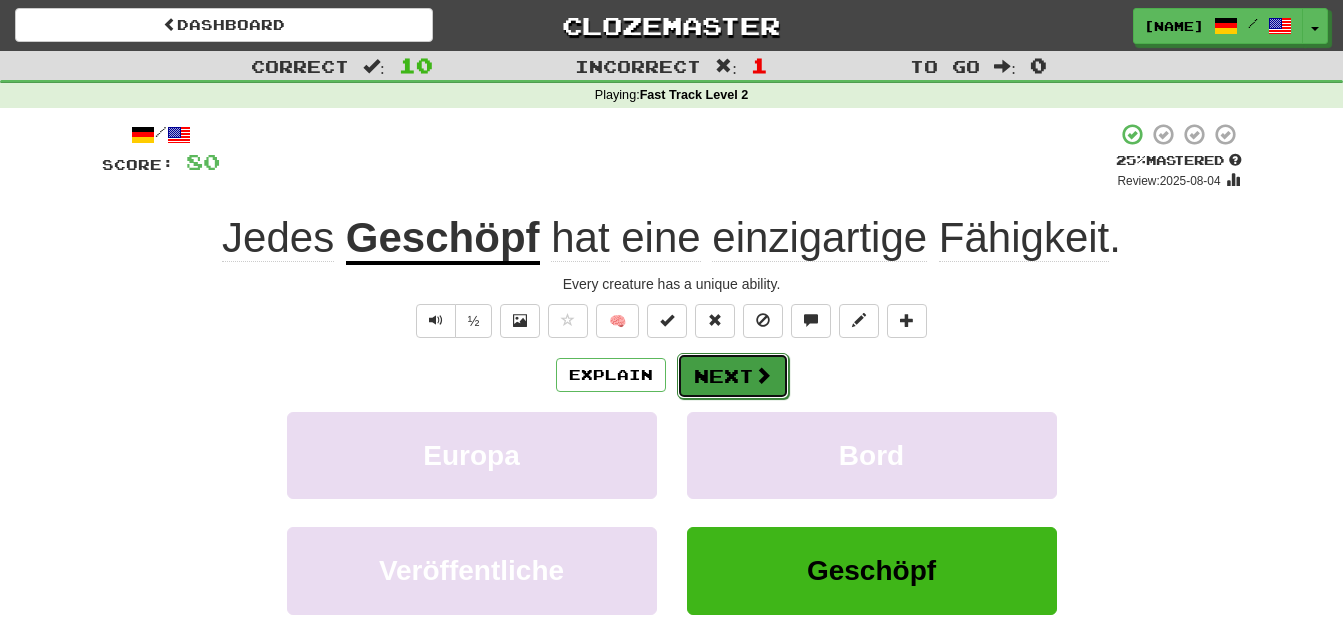 click on "Next" at bounding box center [733, 376] 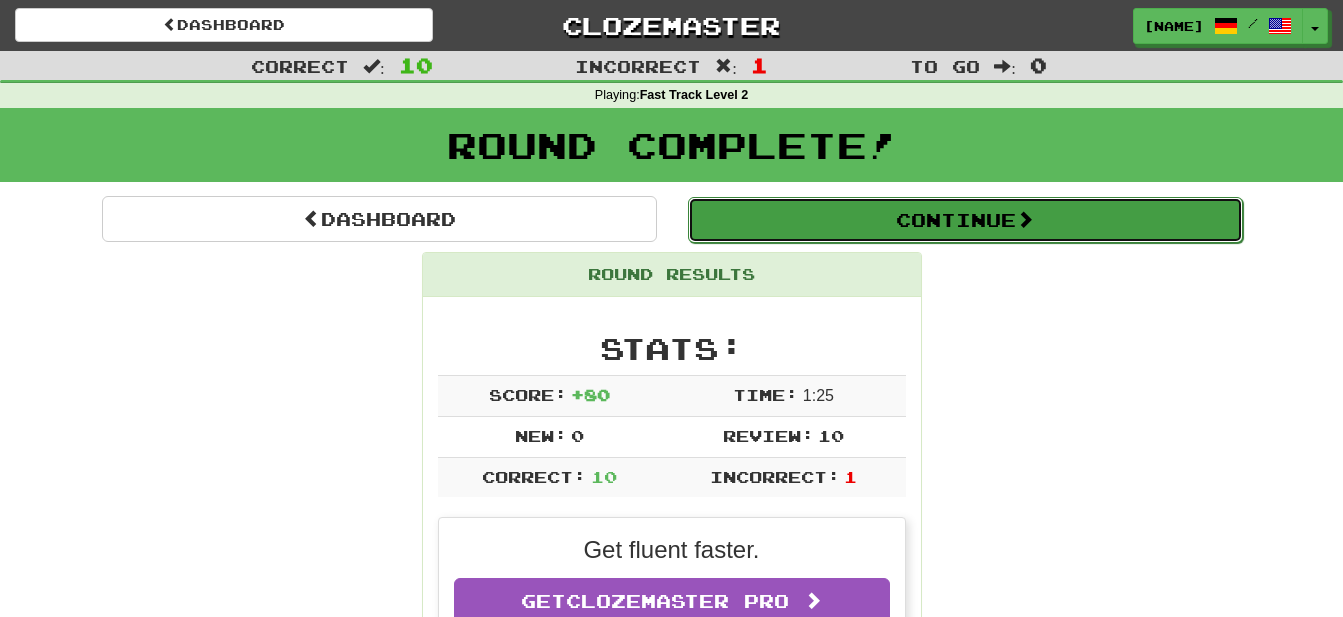 click on "Continue" at bounding box center (965, 220) 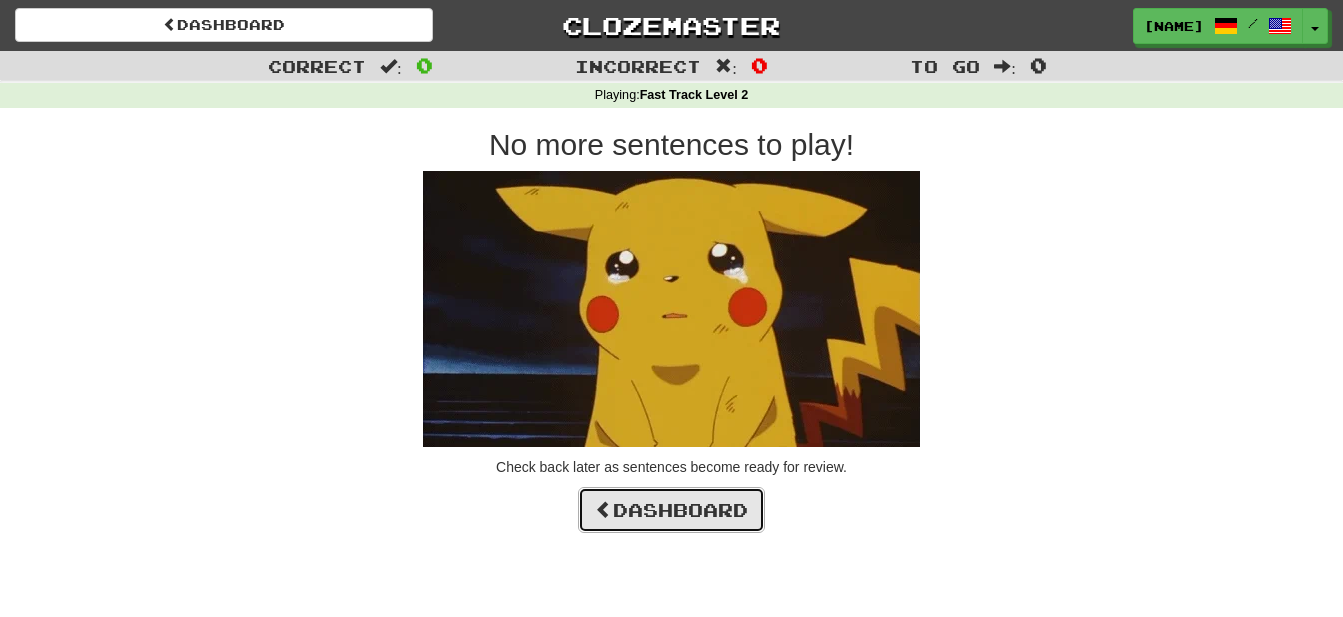 drag, startPoint x: 685, startPoint y: 522, endPoint x: 708, endPoint y: 532, distance: 25.079872 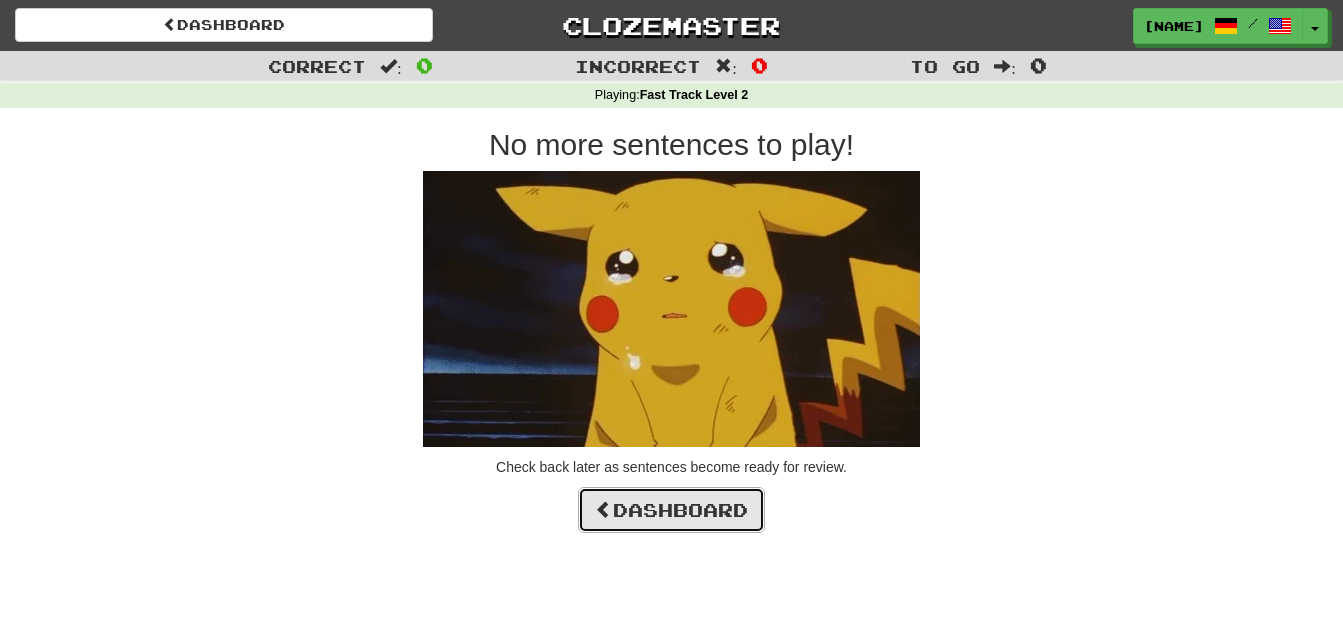 click on "Dashboard" at bounding box center (671, 510) 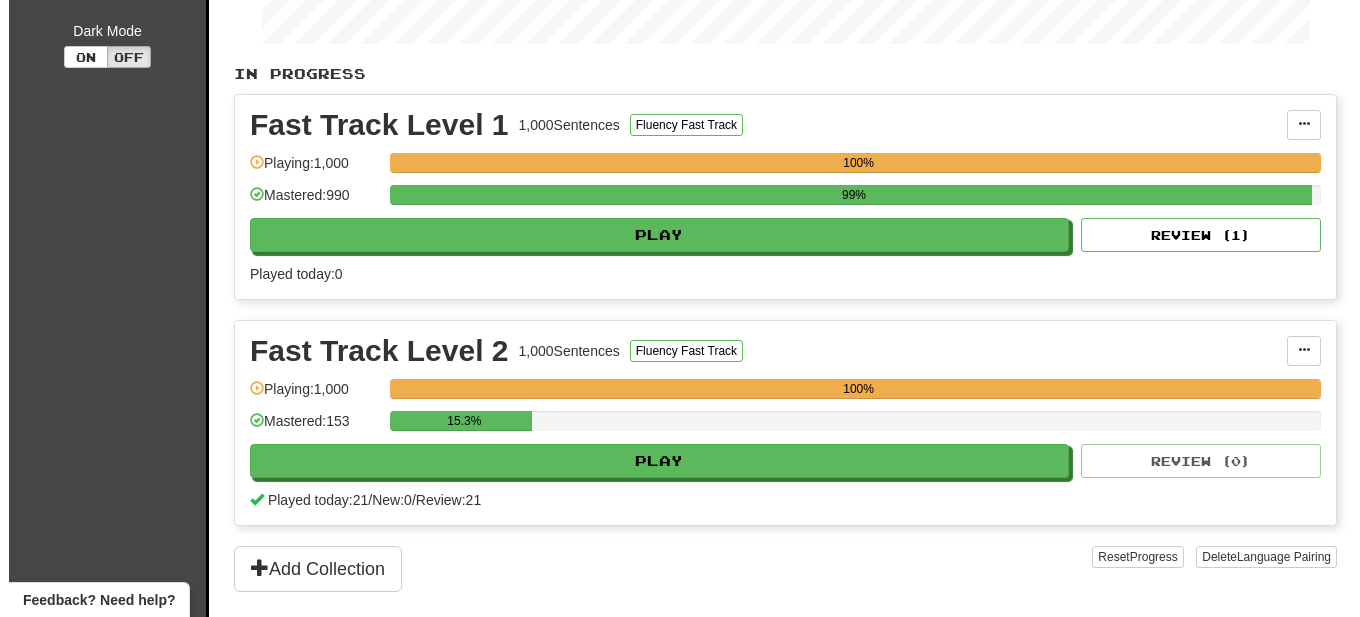 scroll, scrollTop: 408, scrollLeft: 0, axis: vertical 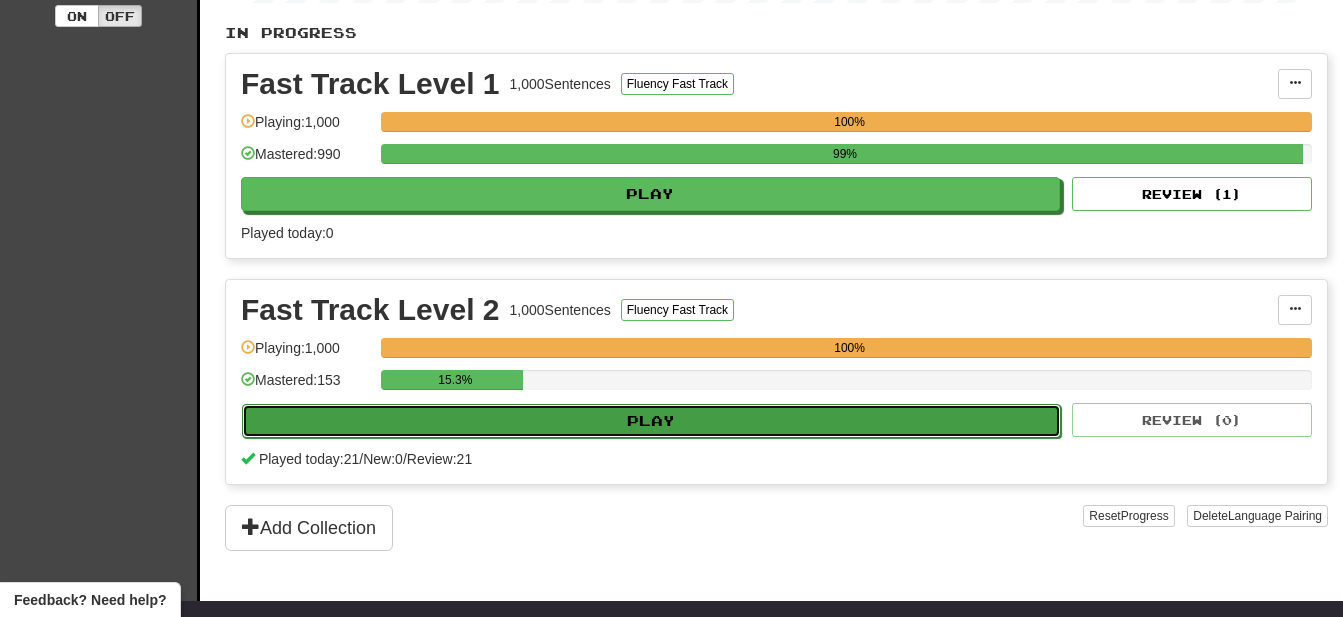 click on "Play" at bounding box center (651, 421) 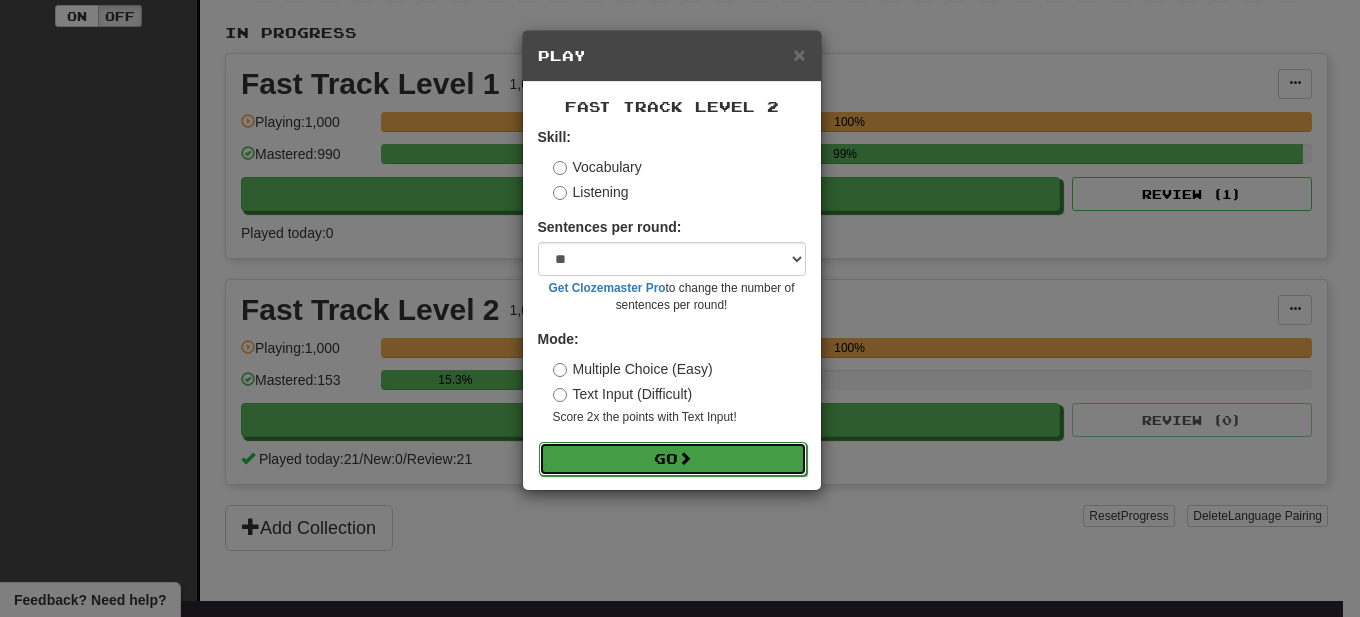 click on "Go" at bounding box center (673, 459) 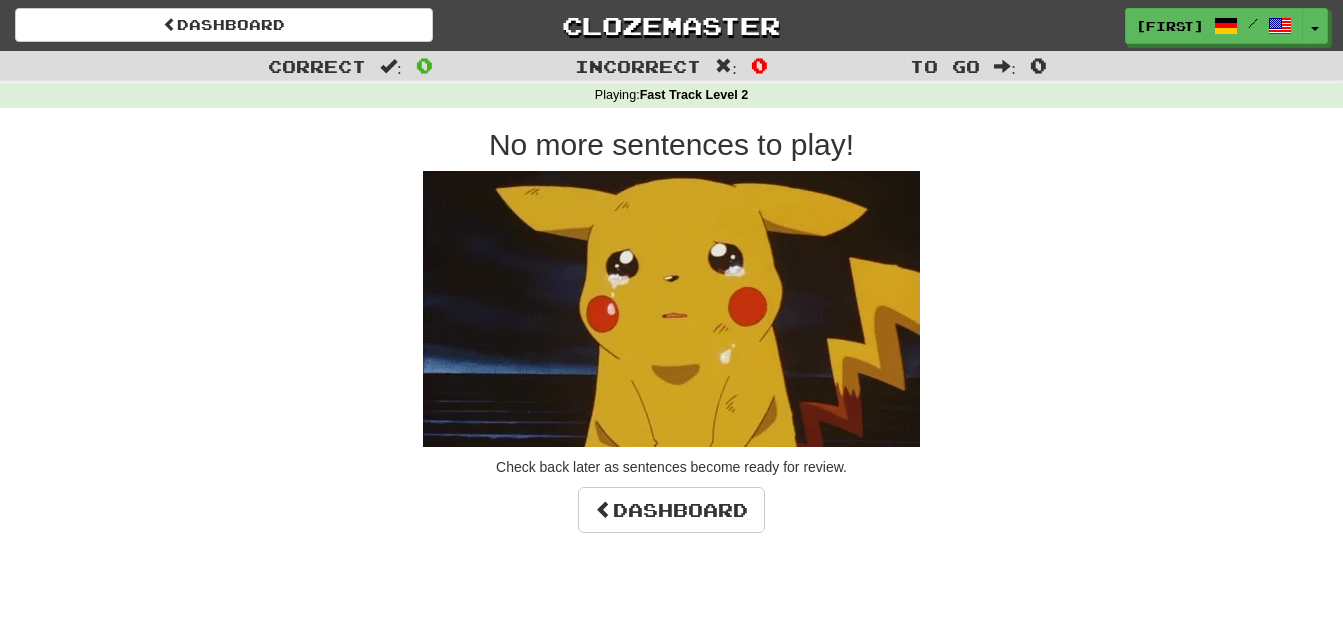 scroll, scrollTop: 0, scrollLeft: 0, axis: both 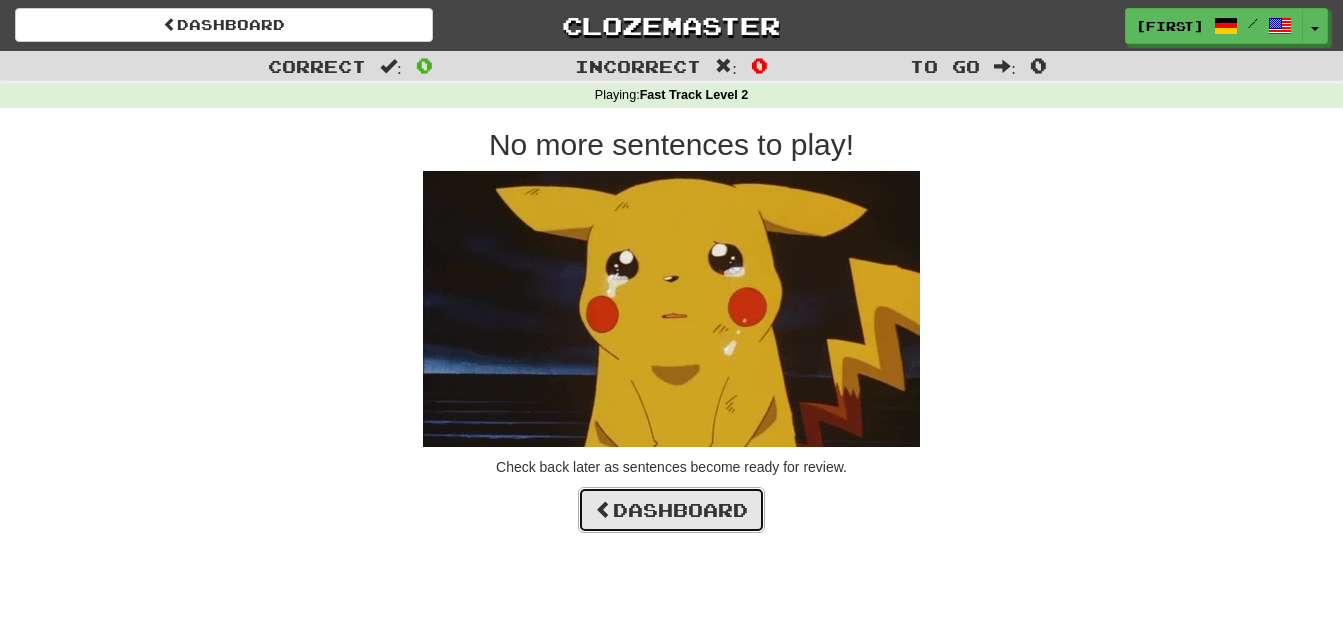 drag, startPoint x: 680, startPoint y: 522, endPoint x: 713, endPoint y: 521, distance: 33.01515 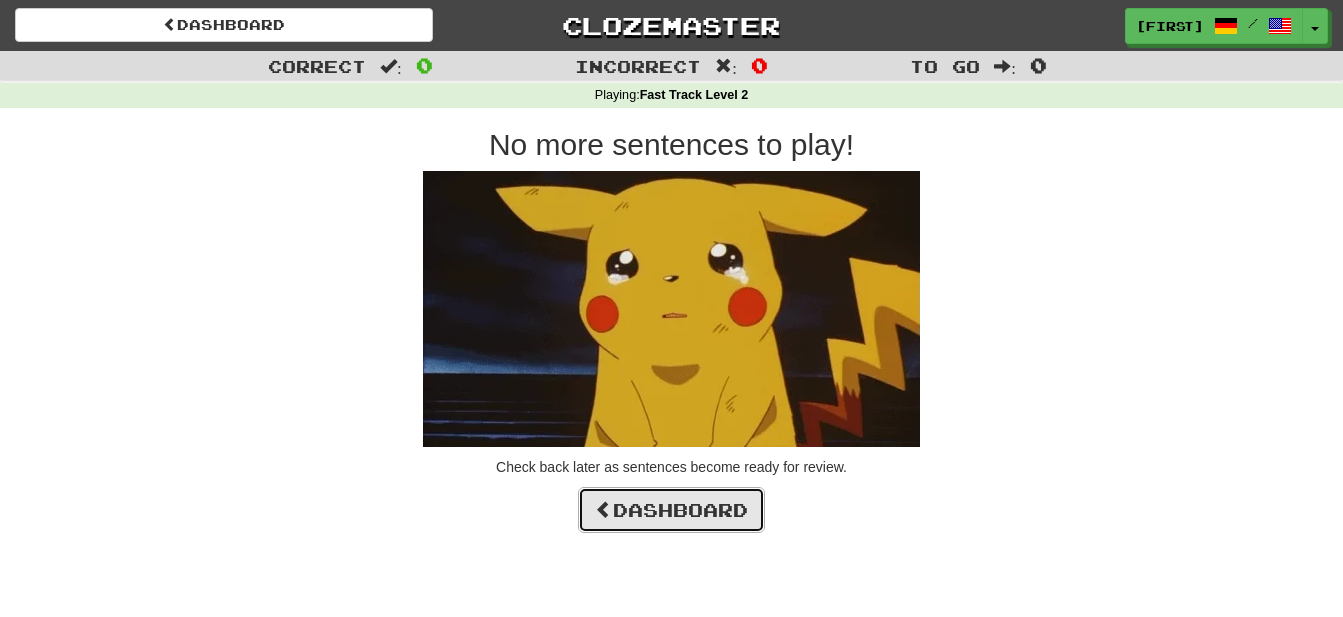 click on "Dashboard" at bounding box center (671, 510) 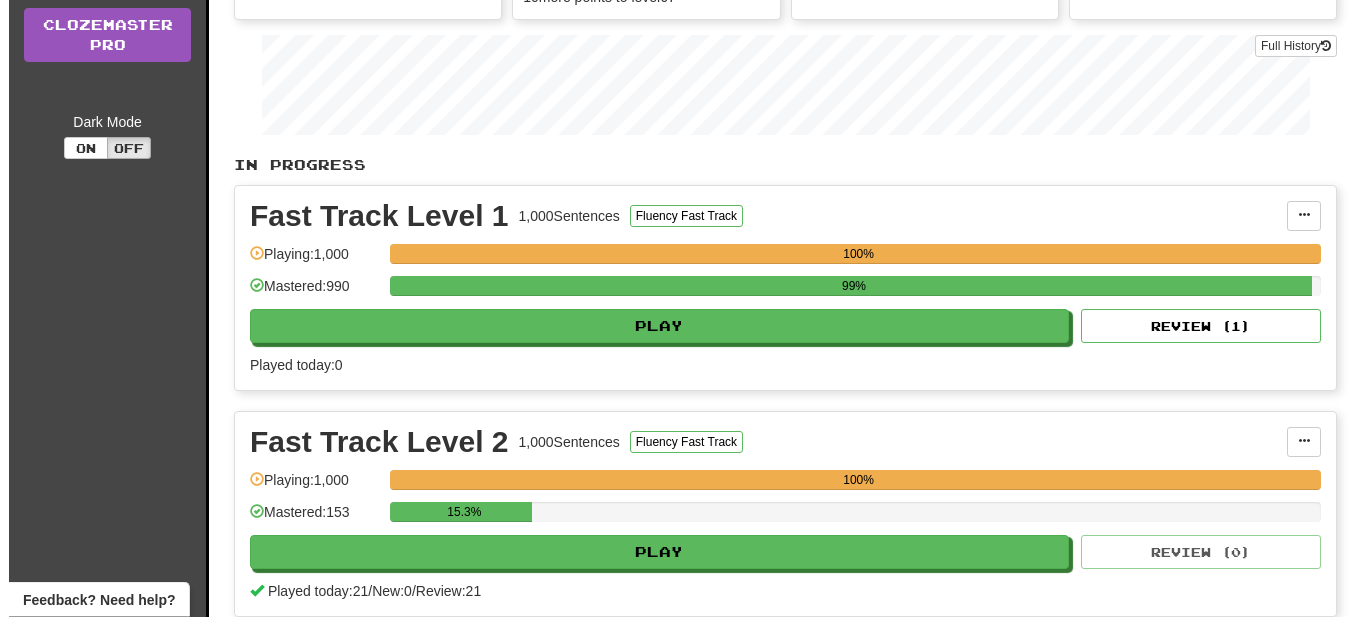 scroll, scrollTop: 306, scrollLeft: 0, axis: vertical 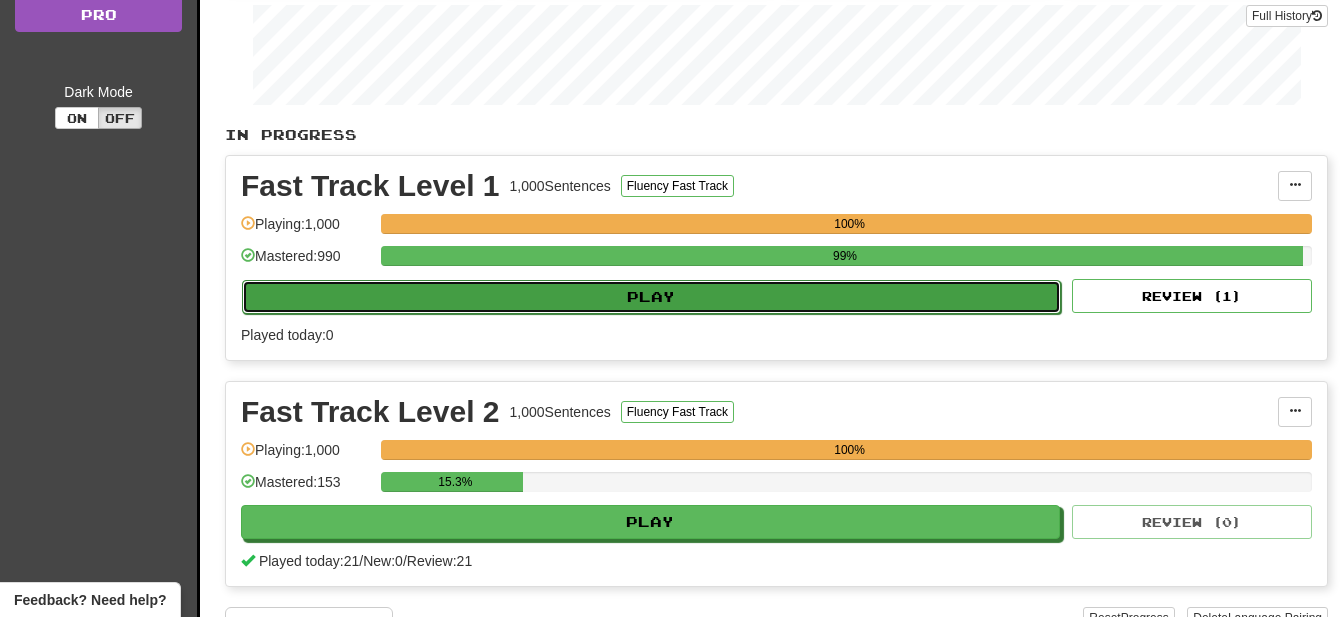 click on "Play" at bounding box center [651, 297] 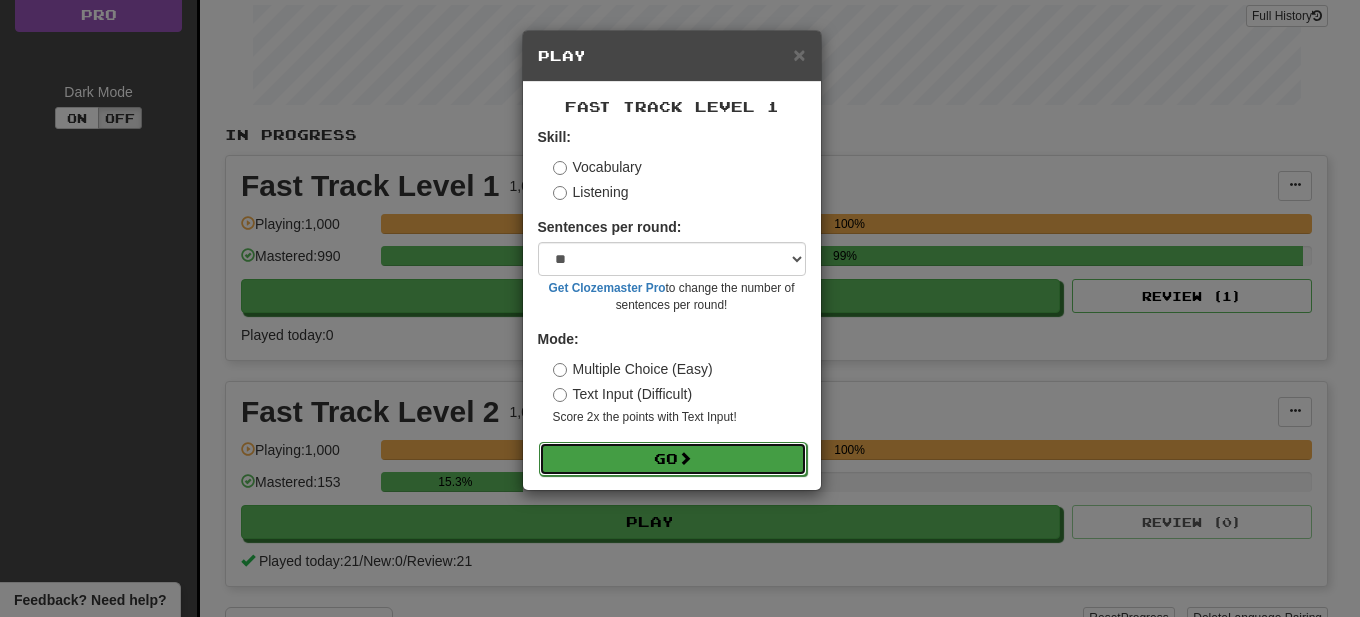 click on "Go" at bounding box center (673, 459) 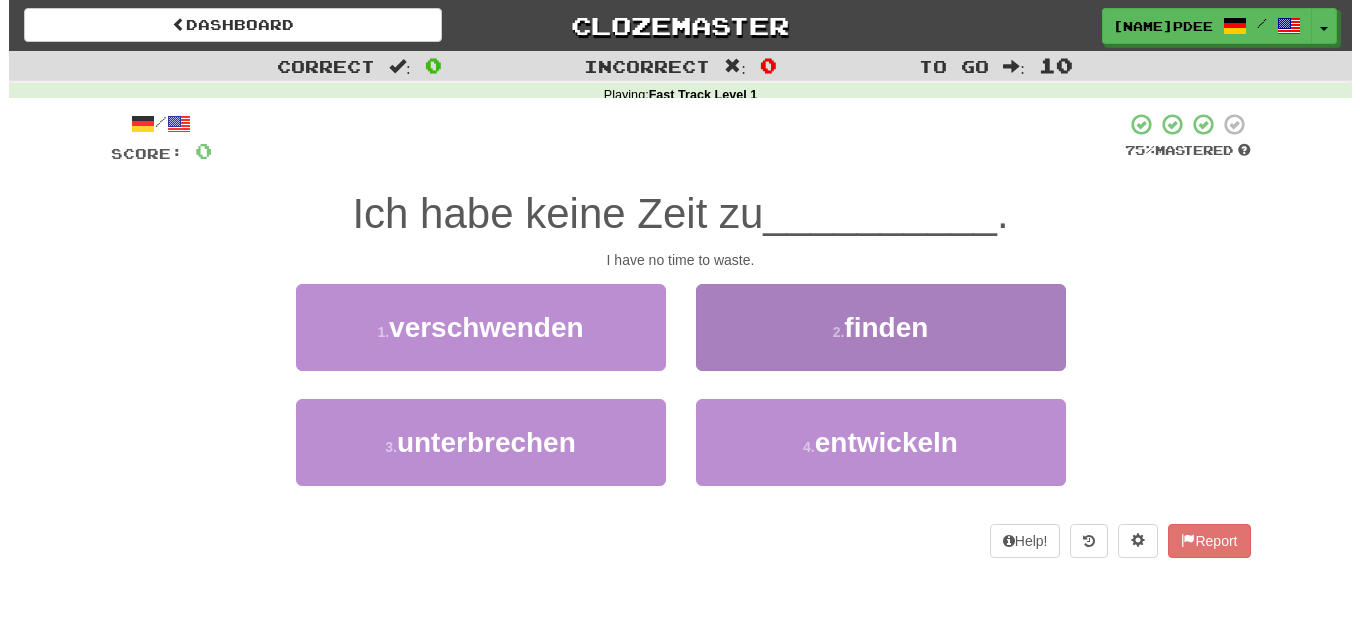 scroll, scrollTop: 0, scrollLeft: 0, axis: both 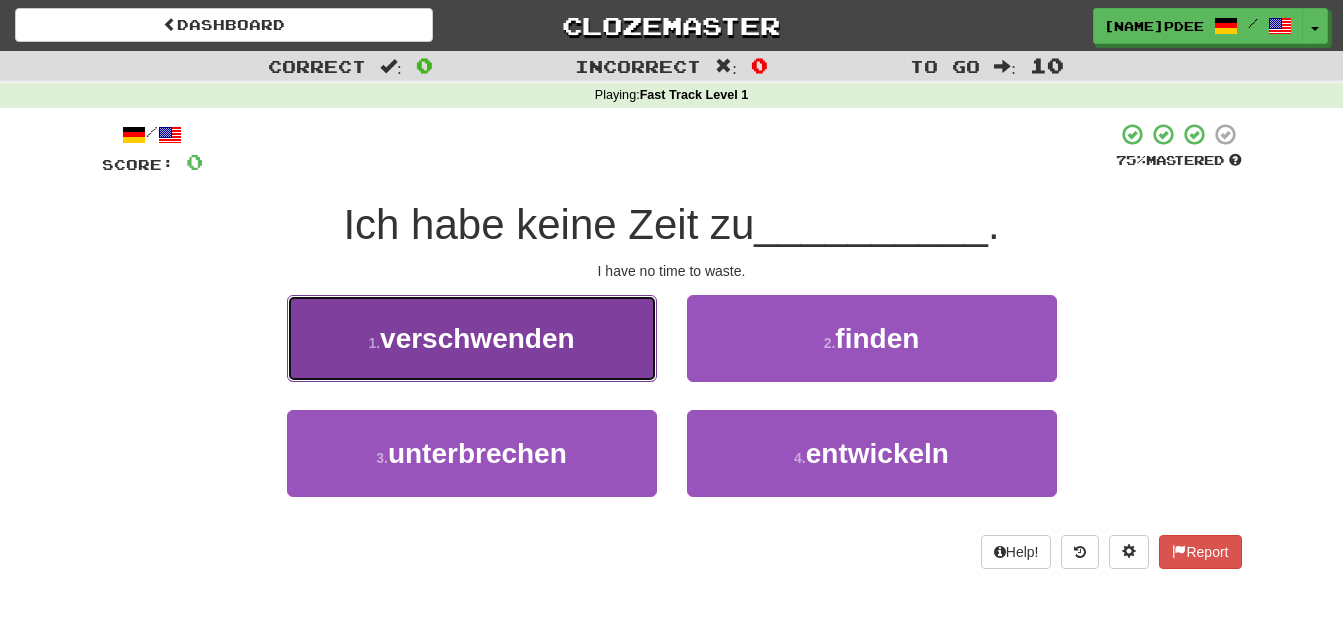 click on "verschwenden" at bounding box center (477, 338) 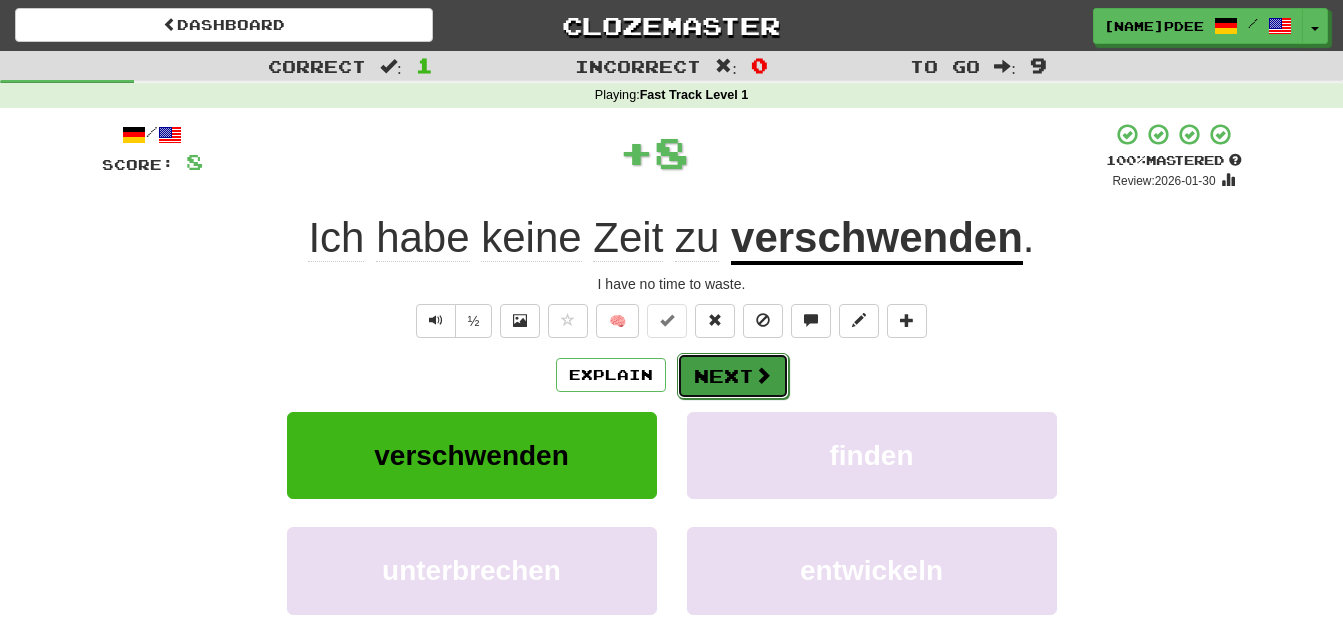 click on "Next" at bounding box center [733, 376] 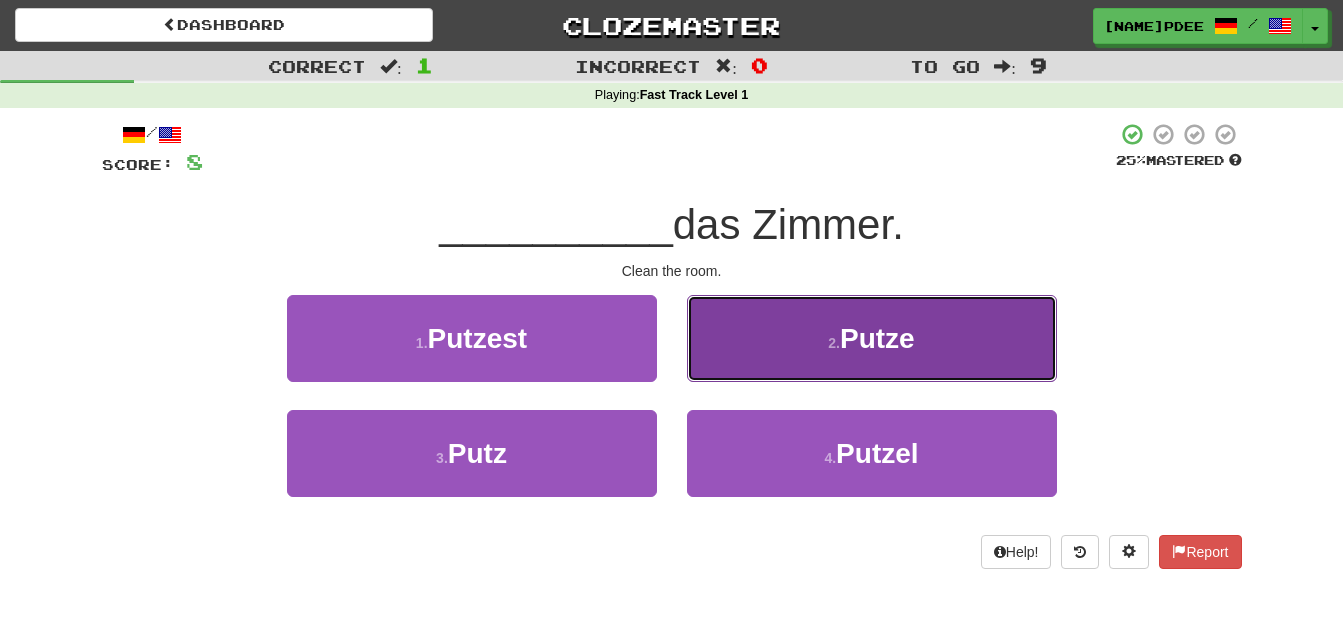 click on "Putze" at bounding box center (877, 338) 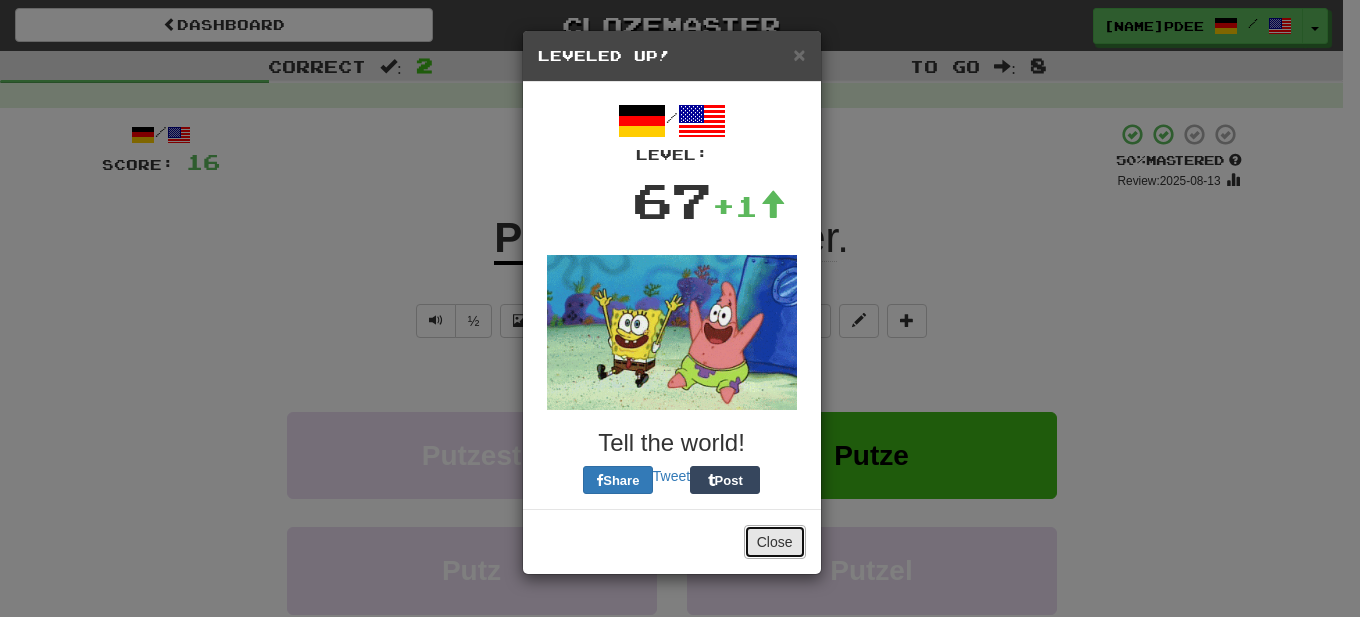 click on "Close" at bounding box center (775, 542) 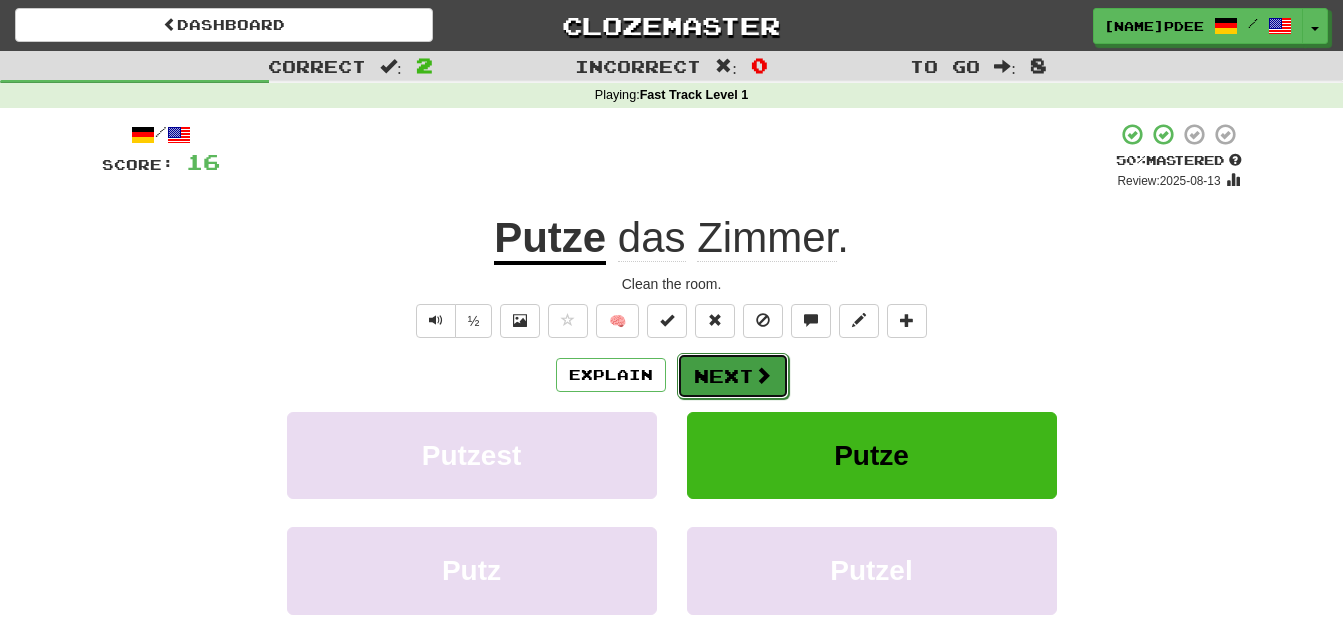 click on "Next" at bounding box center [733, 376] 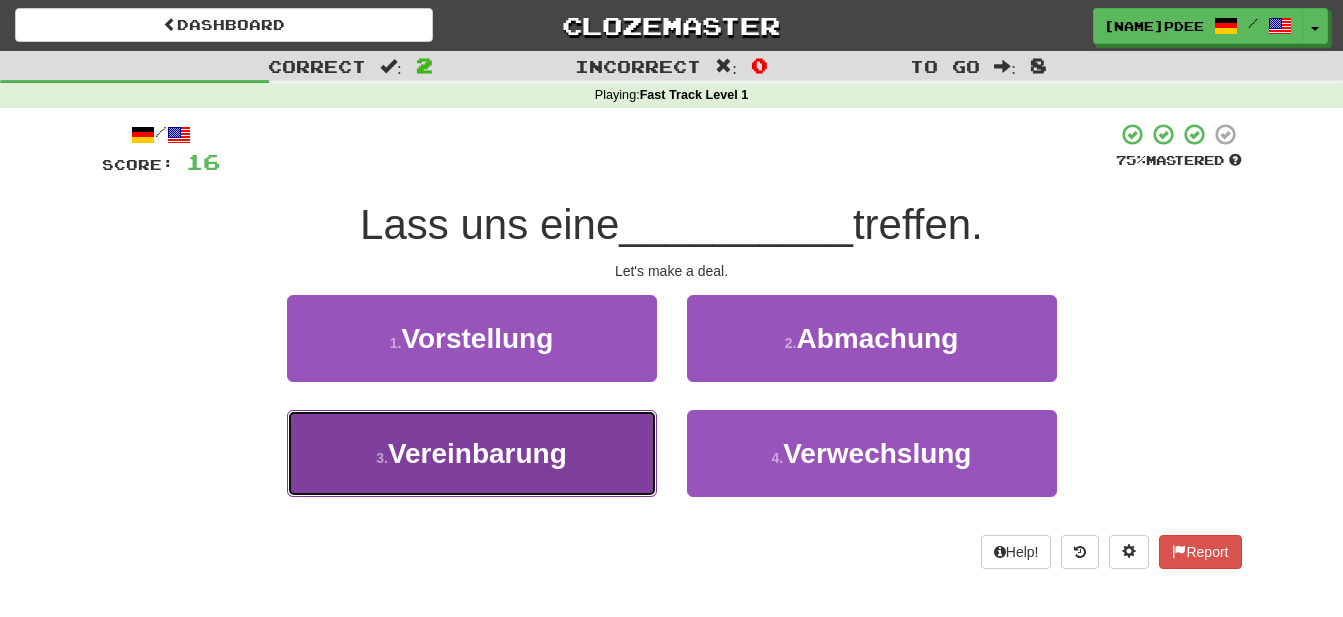 click on "Vereinbarung" at bounding box center [477, 453] 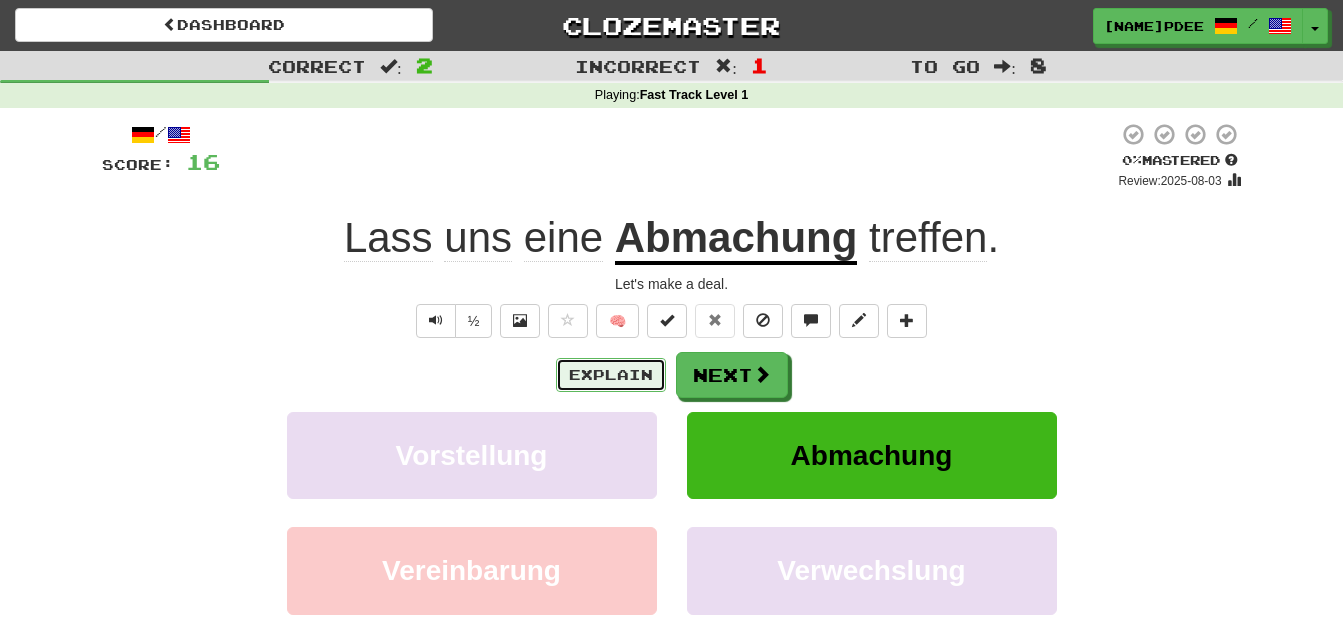 click on "Explain" at bounding box center [611, 375] 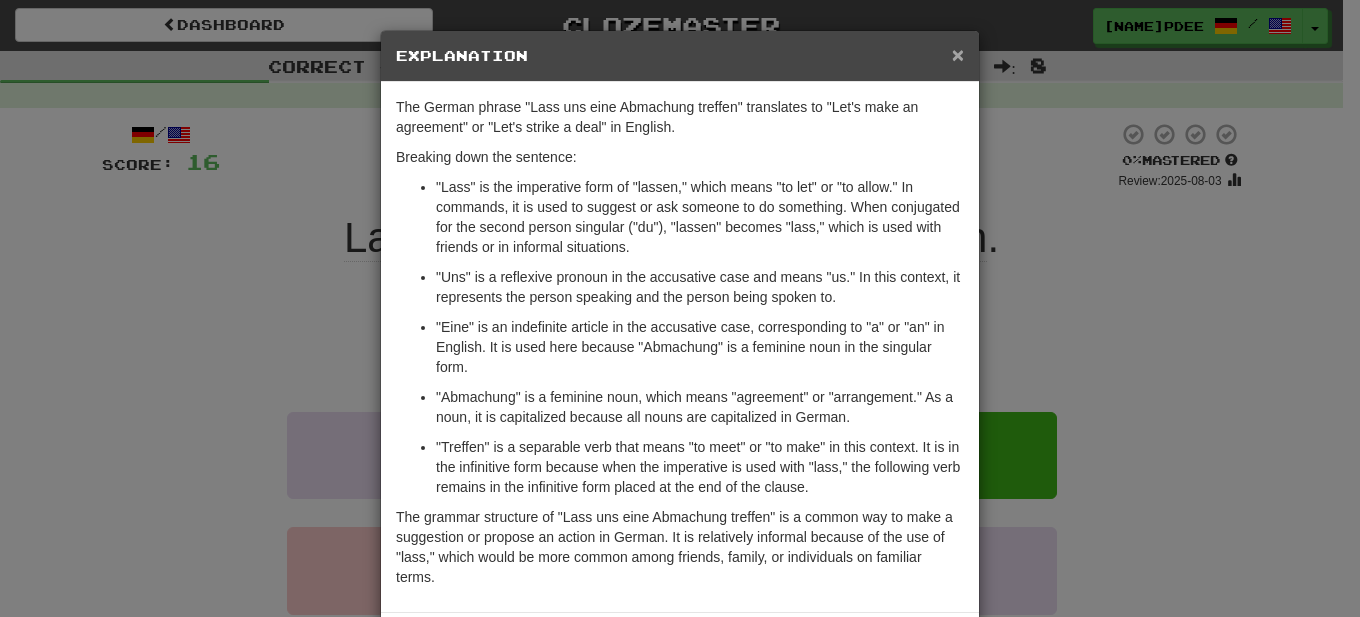 click on "×" at bounding box center [958, 54] 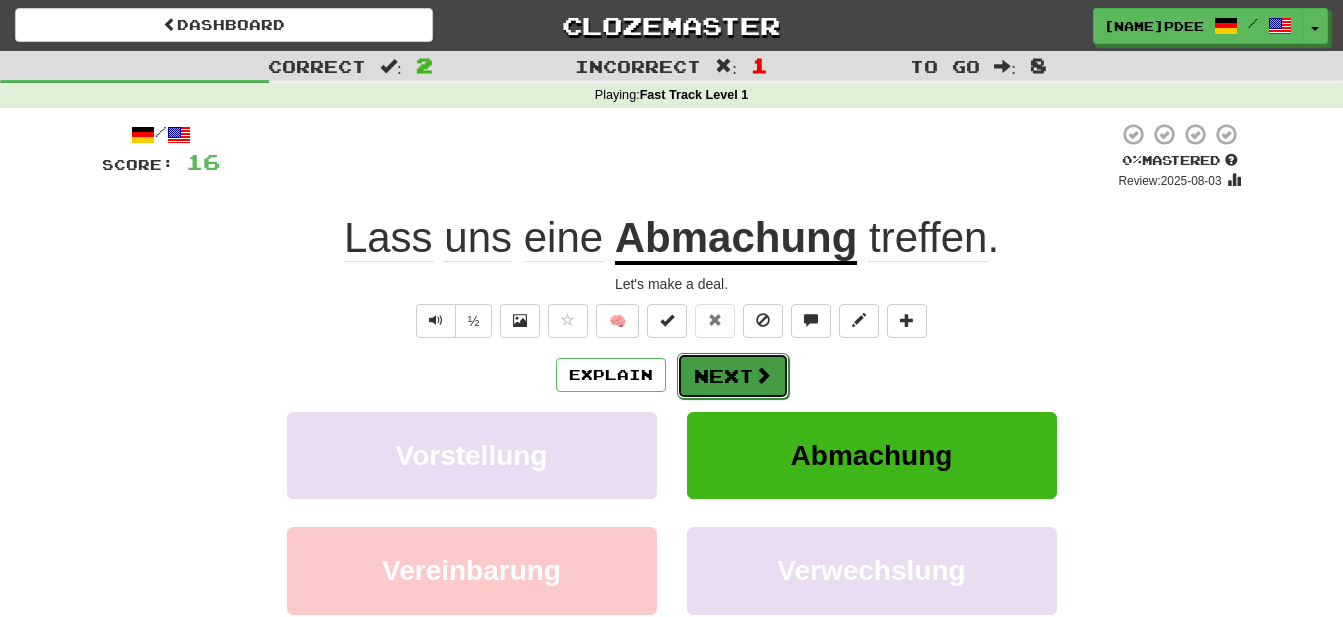 click on "Next" at bounding box center (733, 376) 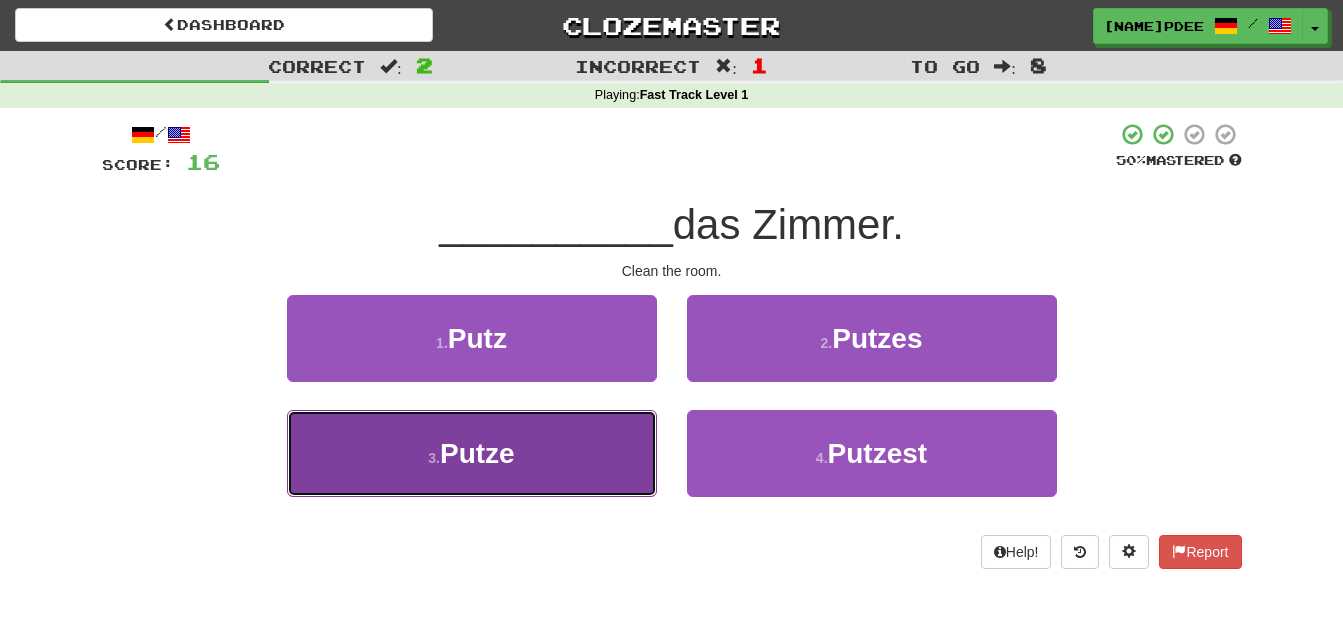 click on "Putze" at bounding box center [477, 453] 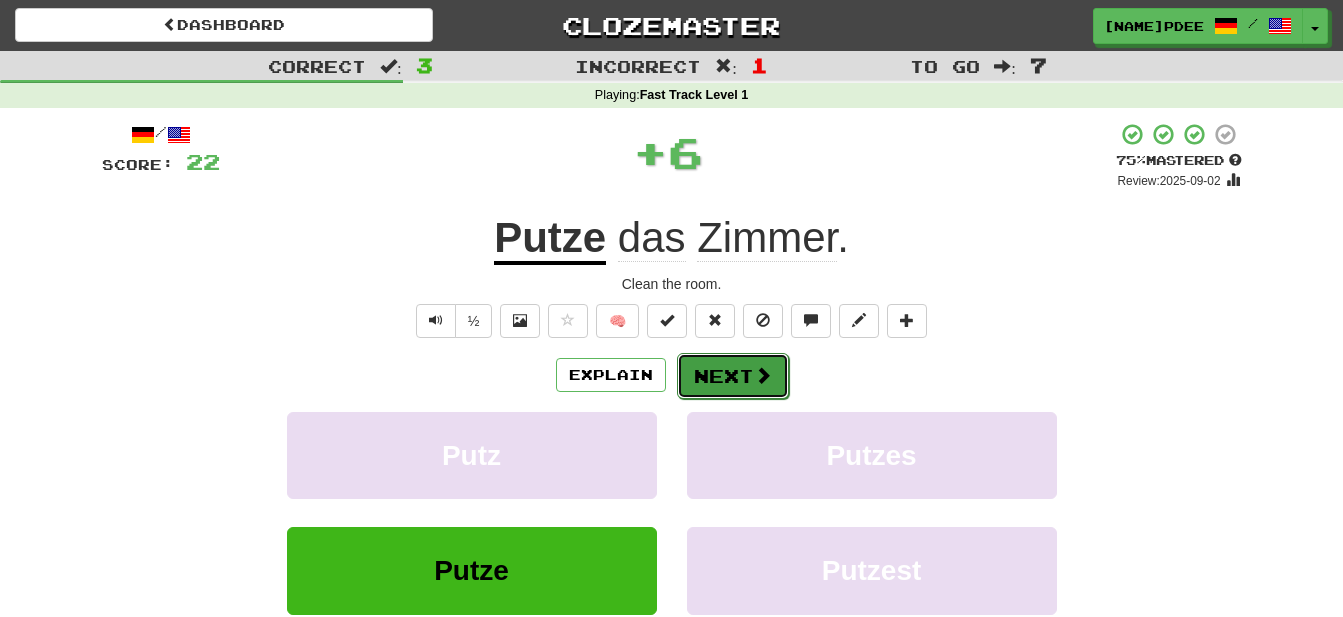 click on "Next" at bounding box center (733, 376) 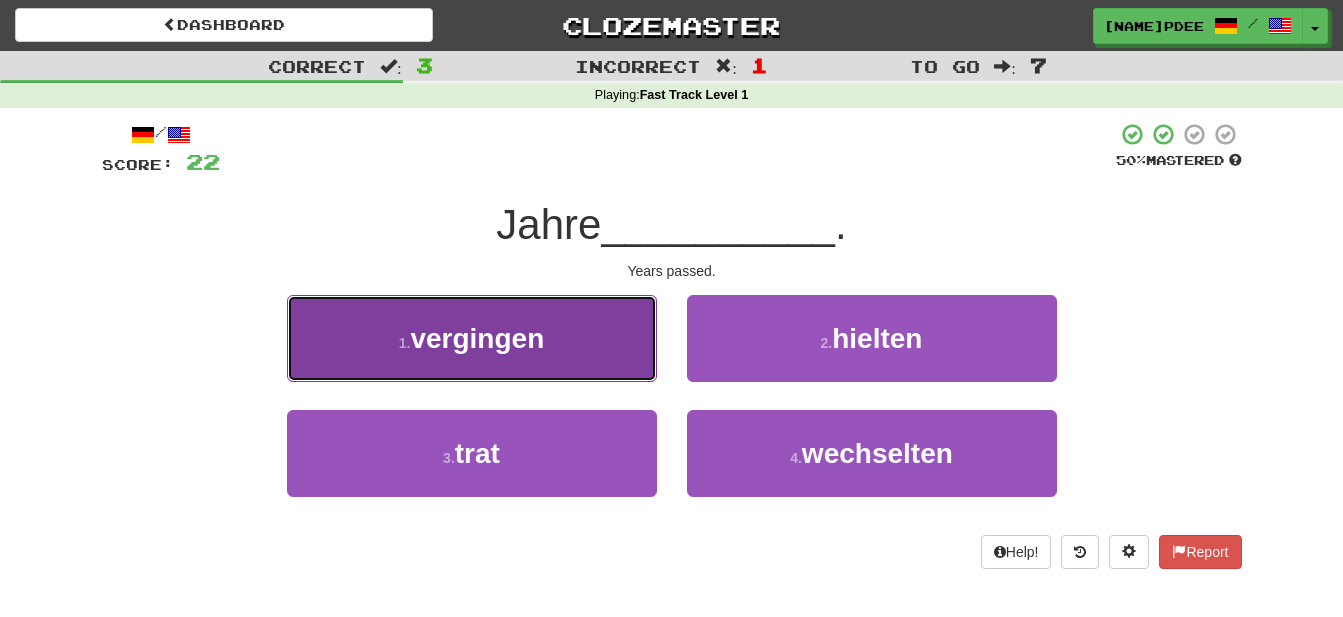 click on "vergingen" at bounding box center [477, 338] 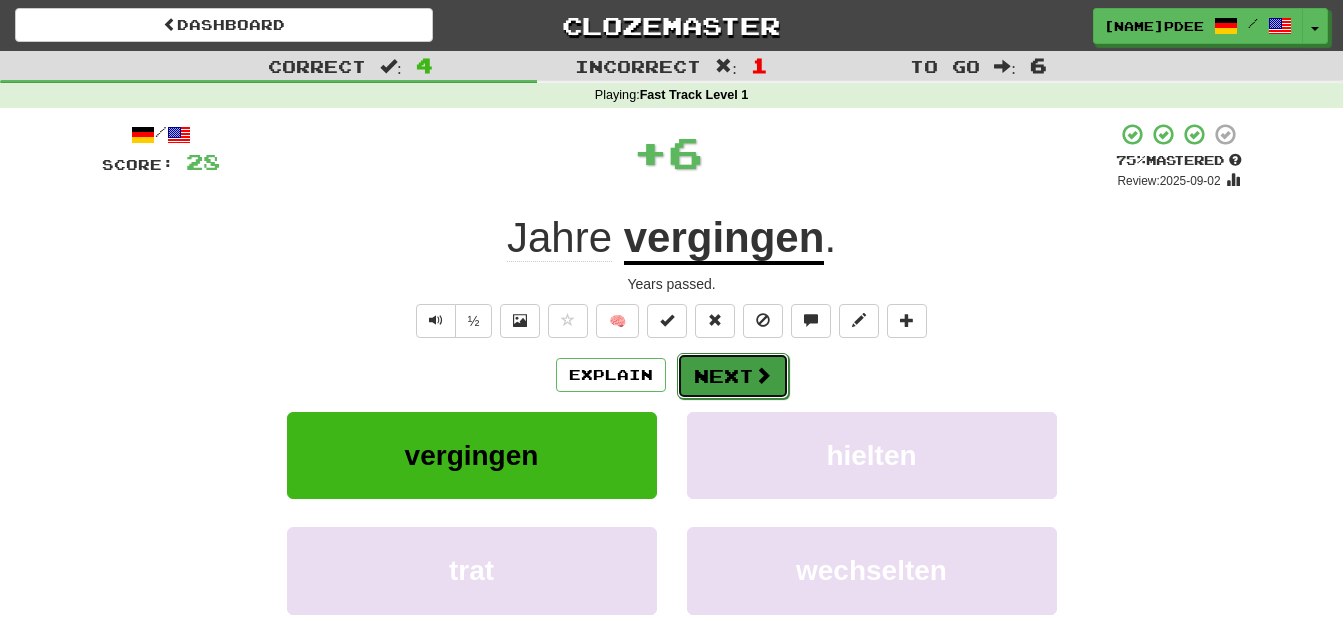 click on "Next" at bounding box center (733, 376) 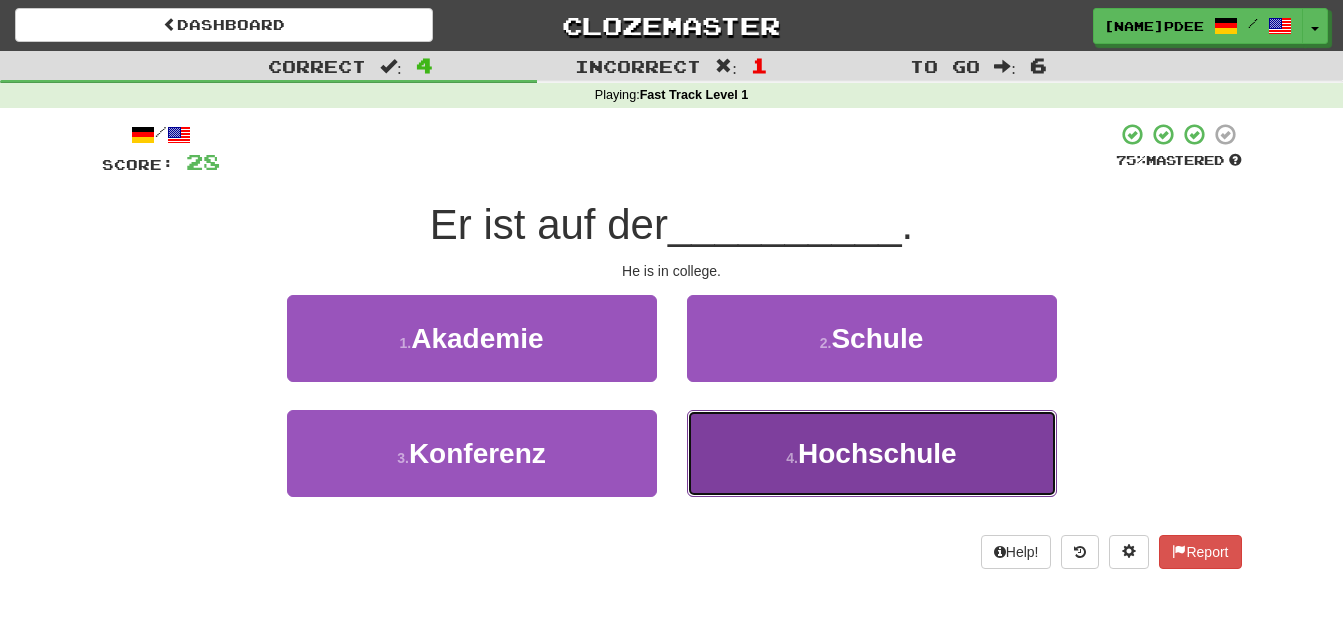 click on "Hochschule" at bounding box center (877, 453) 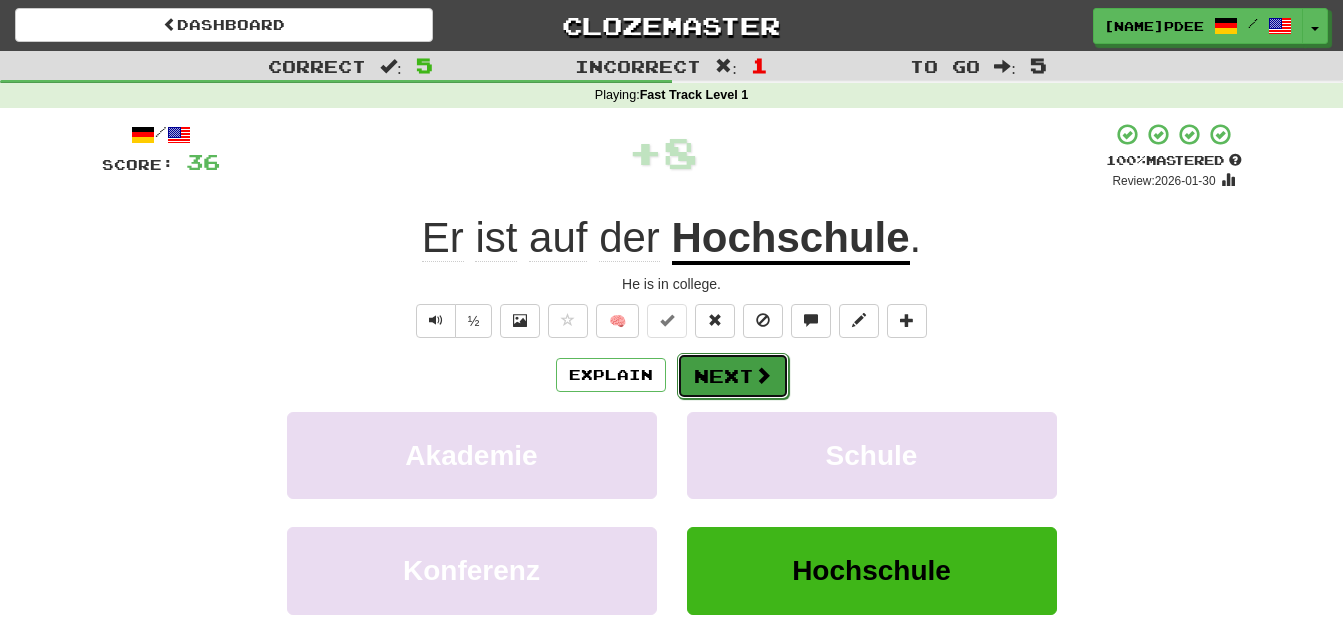 click on "Next" at bounding box center (733, 376) 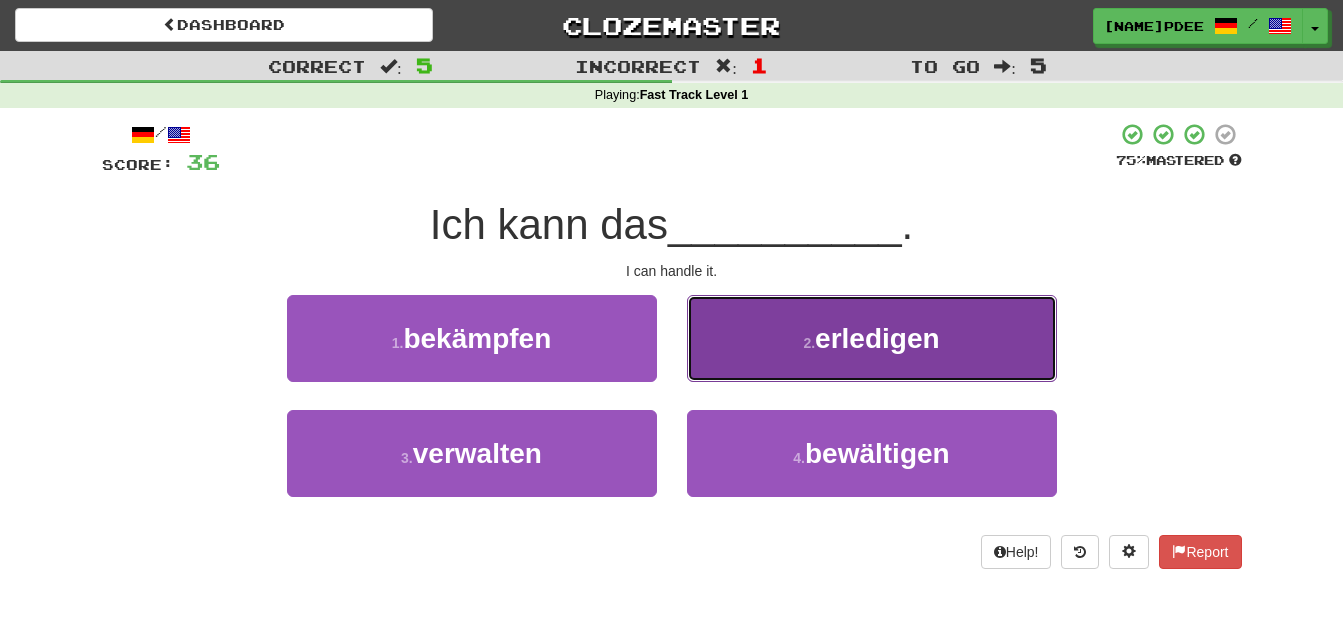 drag, startPoint x: 901, startPoint y: 330, endPoint x: 932, endPoint y: 344, distance: 34.0147 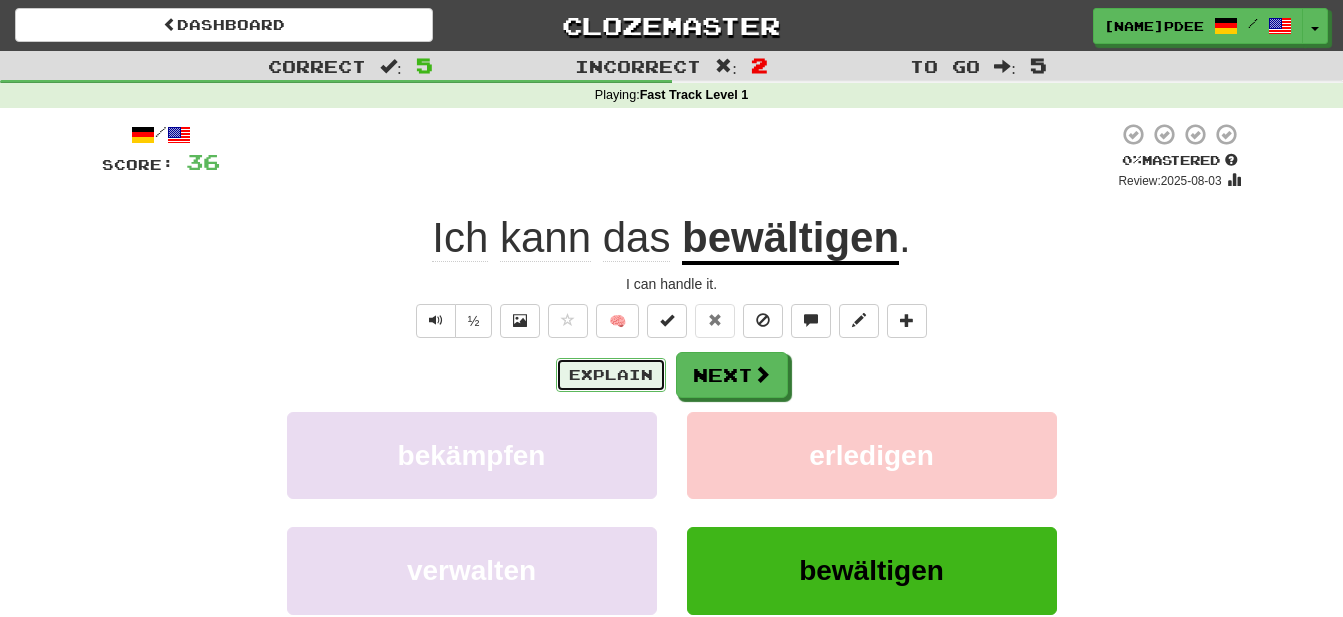 click on "Explain" at bounding box center [611, 375] 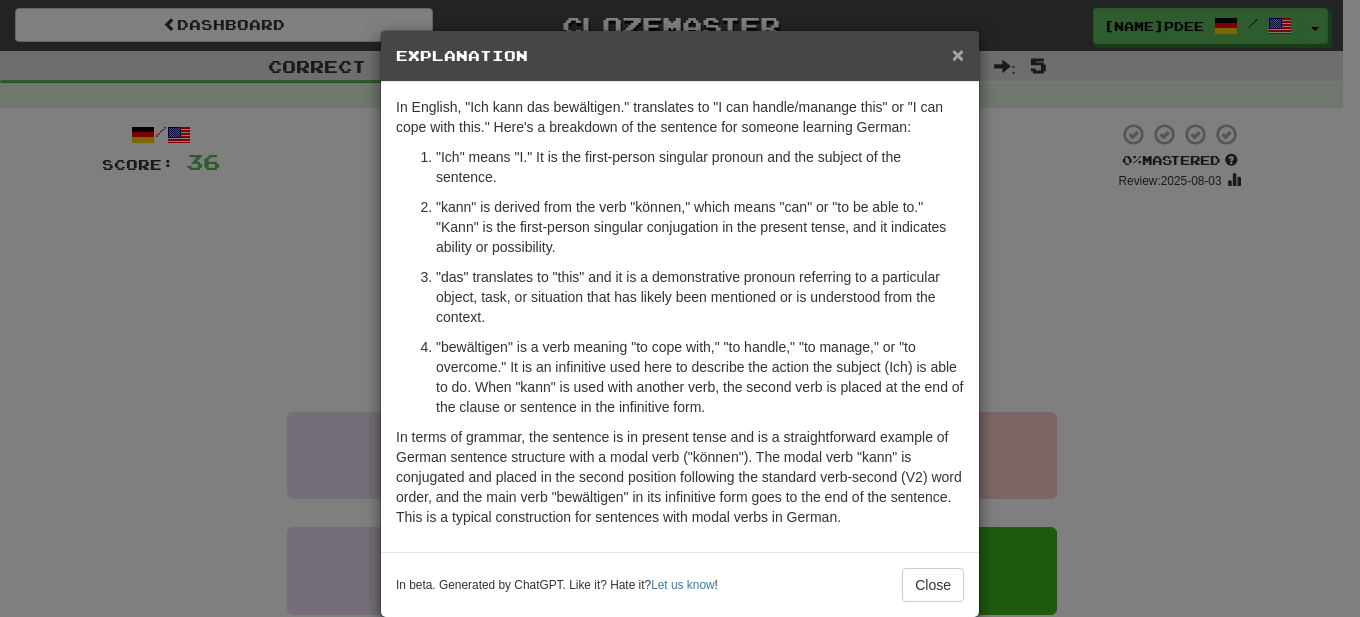 click on "×" at bounding box center [958, 54] 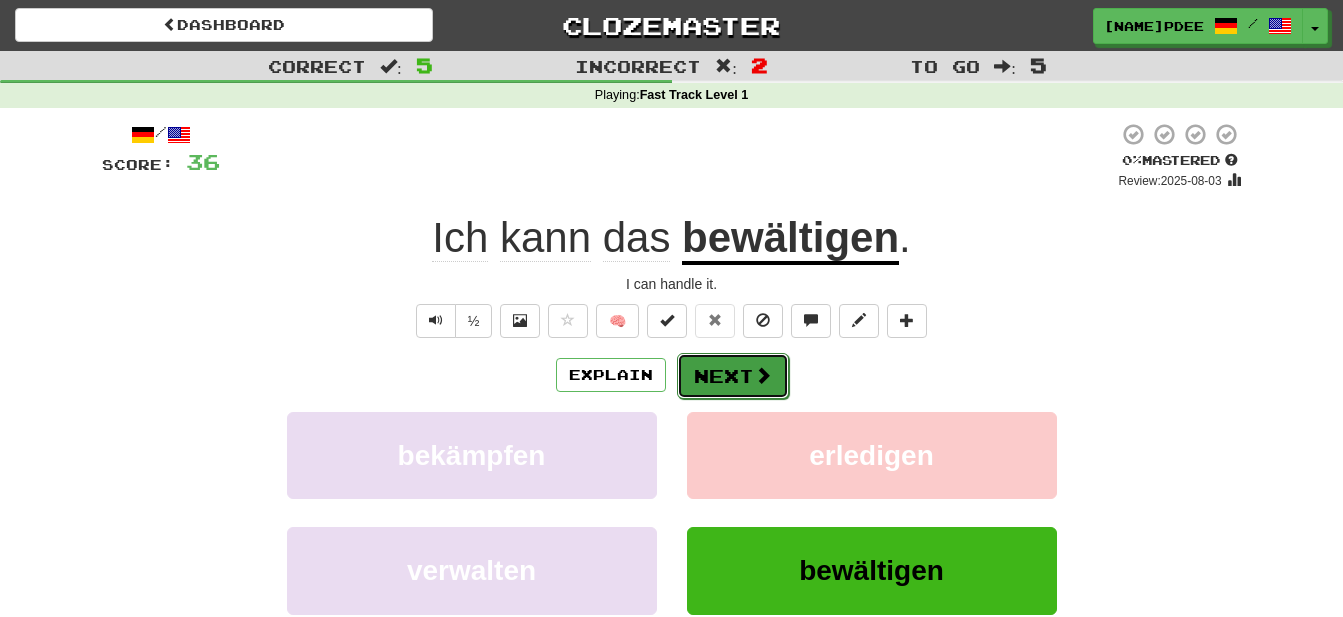 click on "Next" at bounding box center [733, 376] 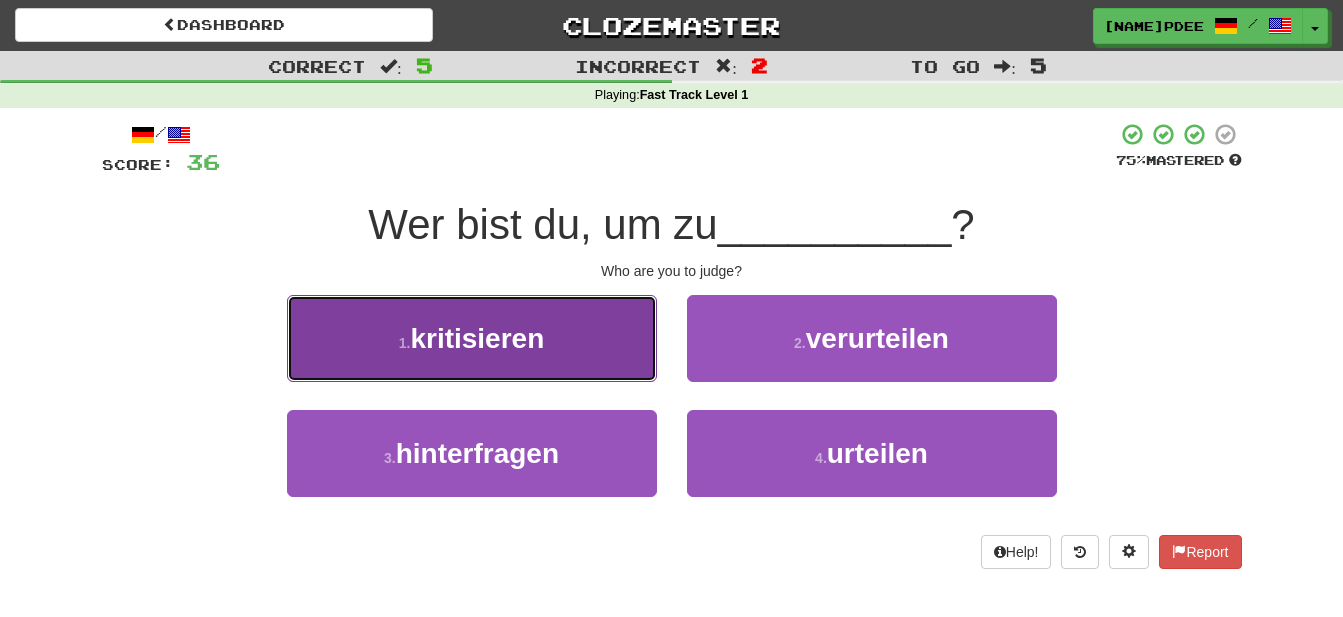 click on "kritisieren" at bounding box center (477, 338) 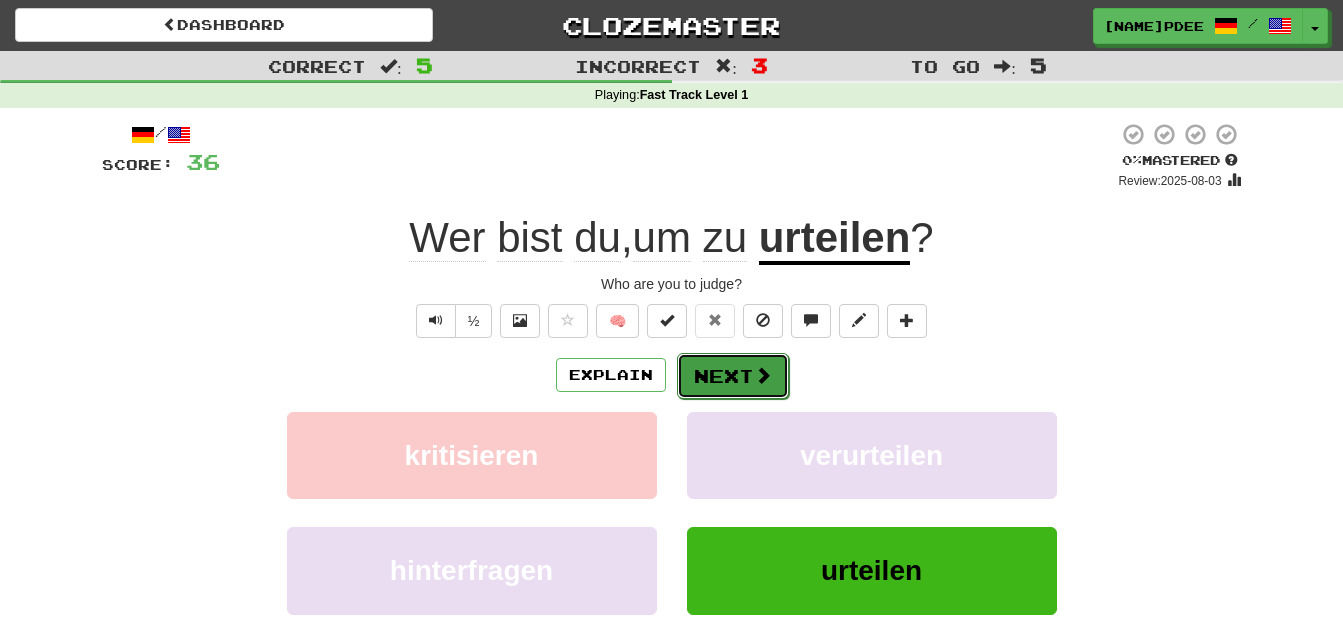 click on "Next" at bounding box center (733, 376) 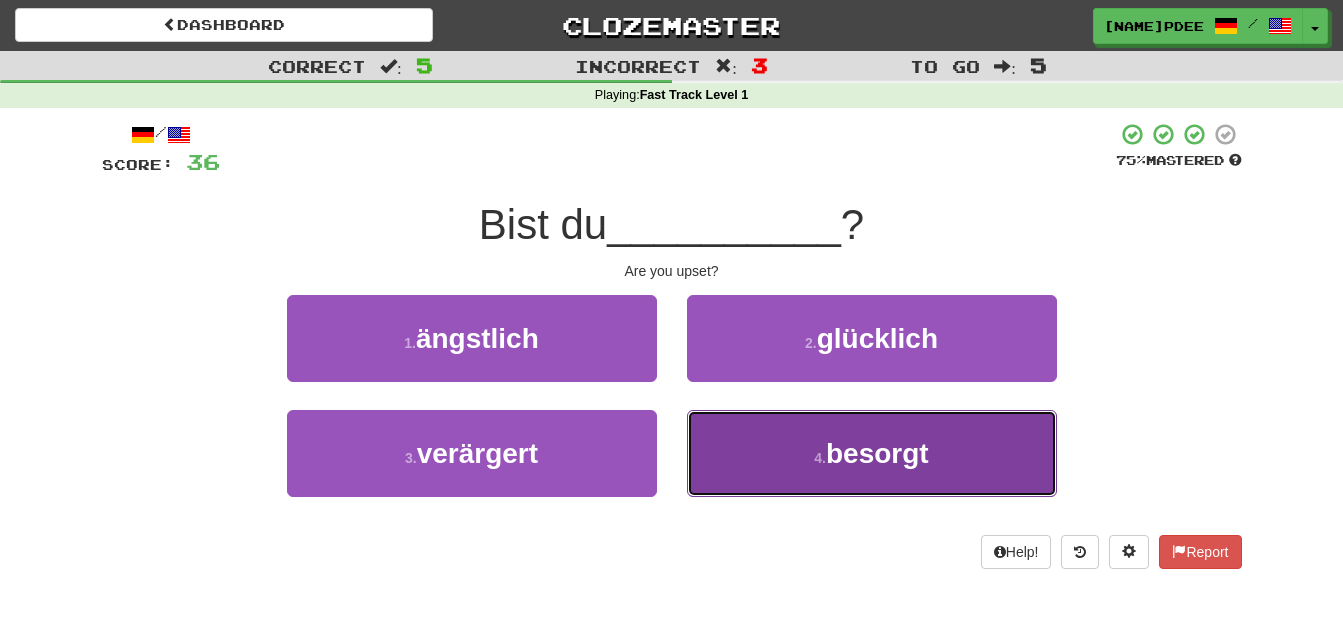 click on "besorgt" at bounding box center [877, 453] 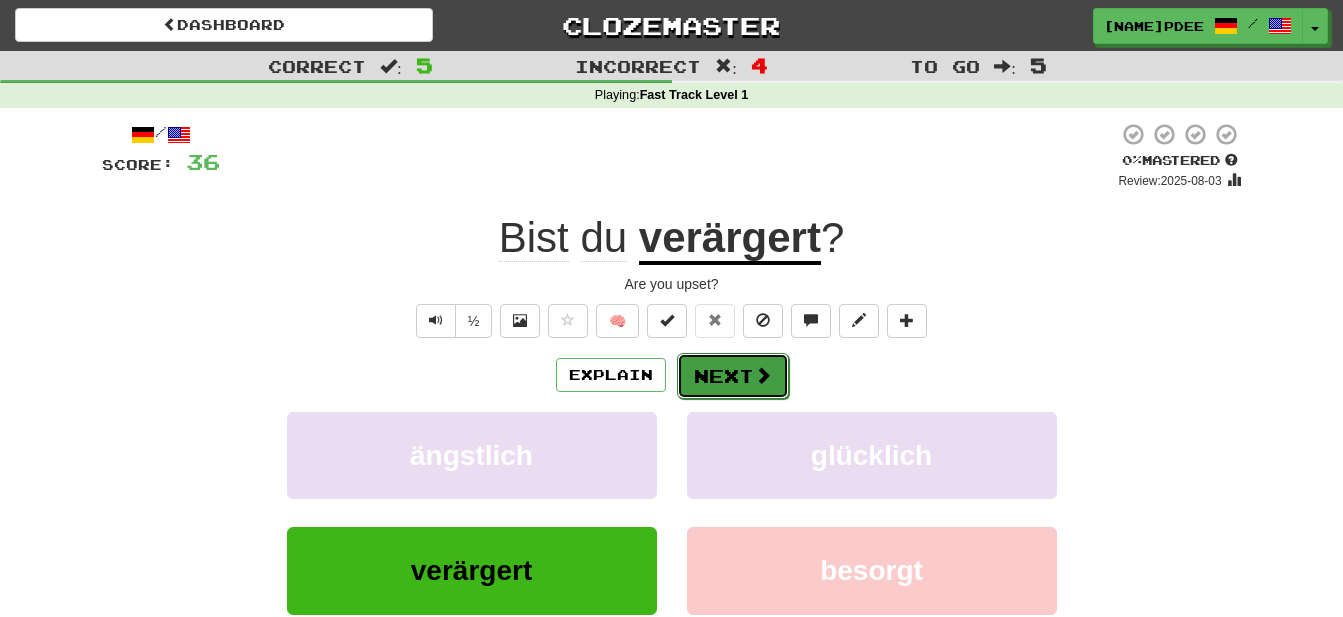 click on "Next" at bounding box center [733, 376] 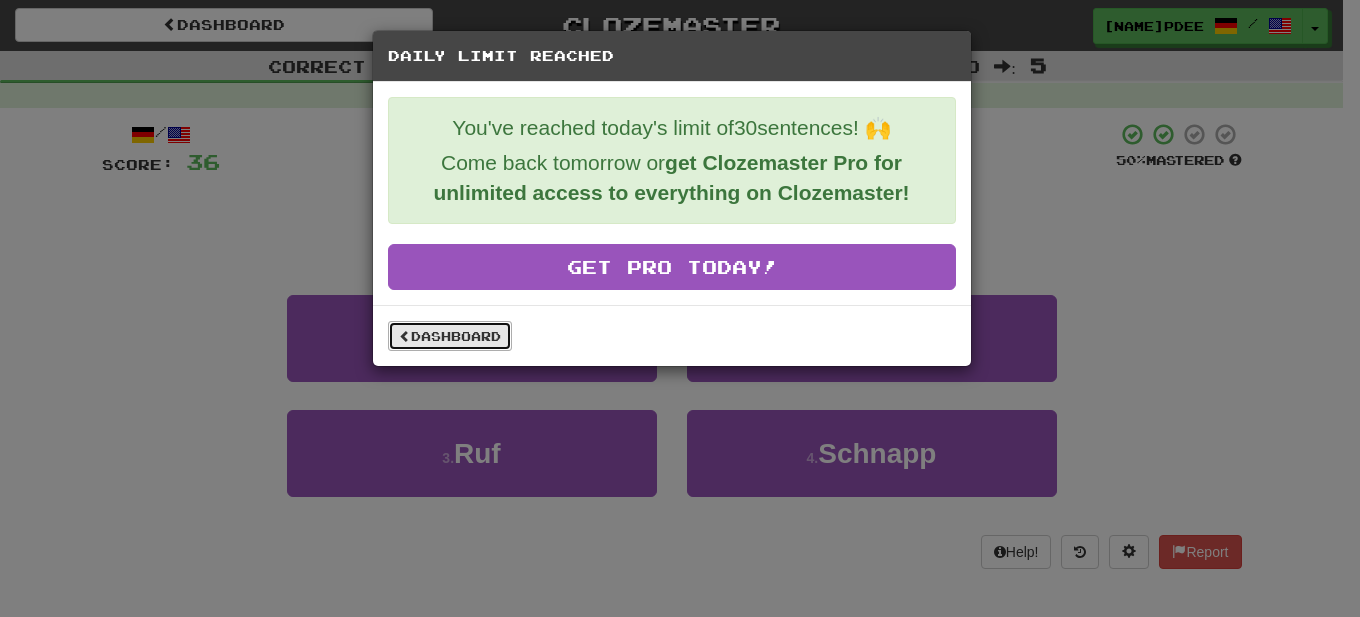 click on "Dashboard" at bounding box center [450, 336] 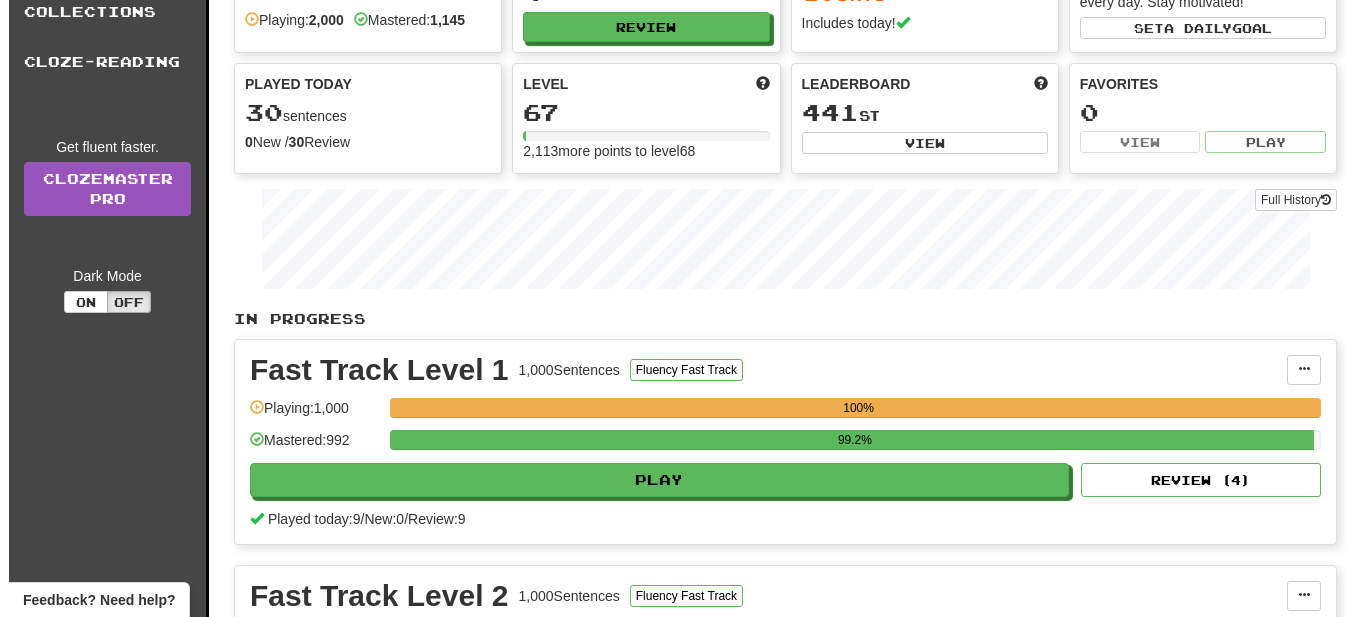 scroll, scrollTop: 306, scrollLeft: 0, axis: vertical 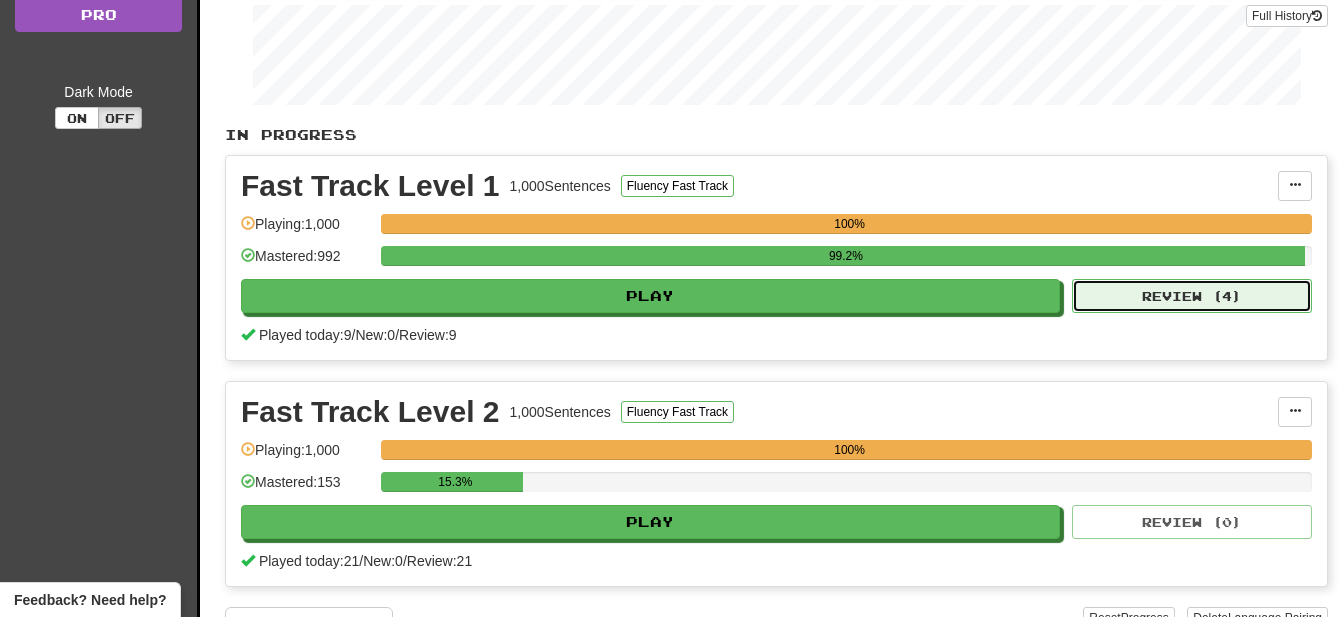 click on "Review ( 4 )" at bounding box center (1192, 296) 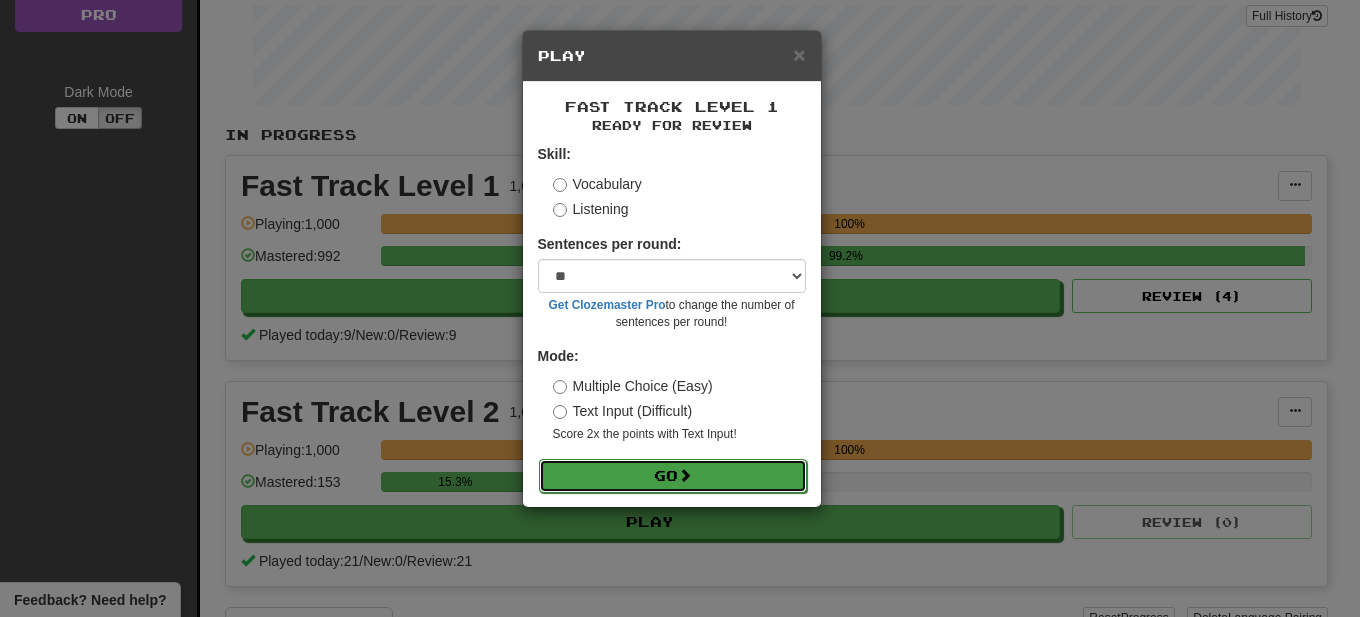 click on "Go" at bounding box center (673, 476) 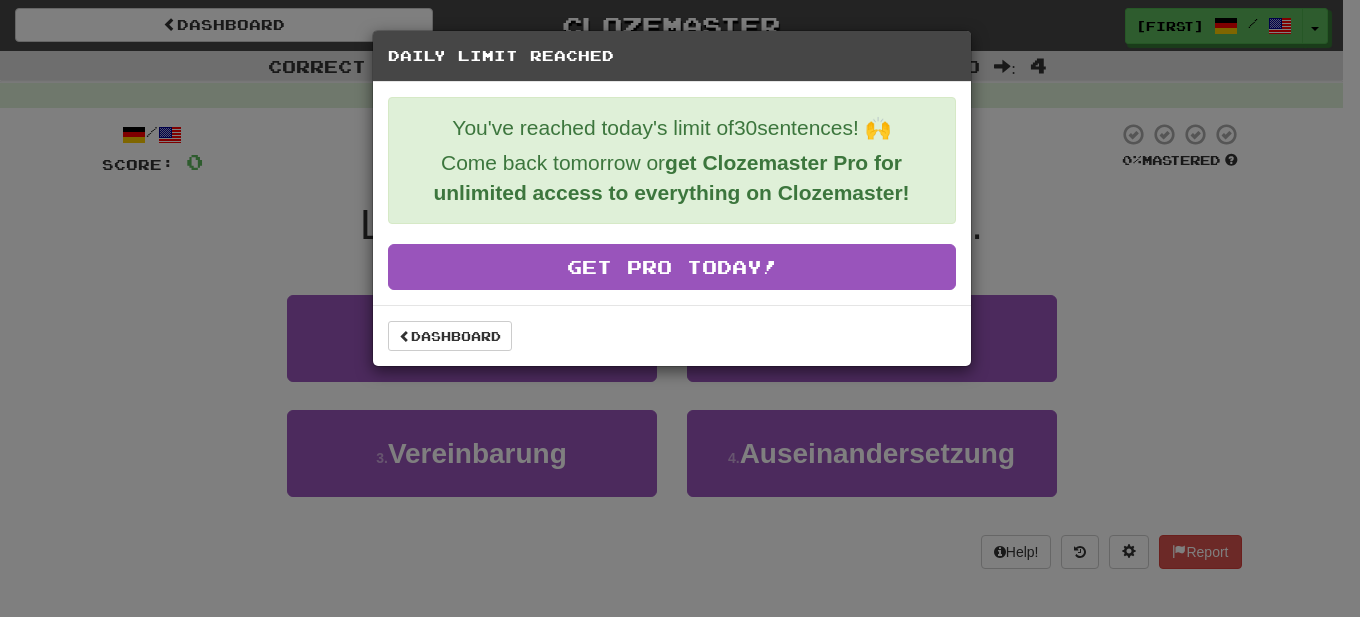 scroll, scrollTop: 0, scrollLeft: 0, axis: both 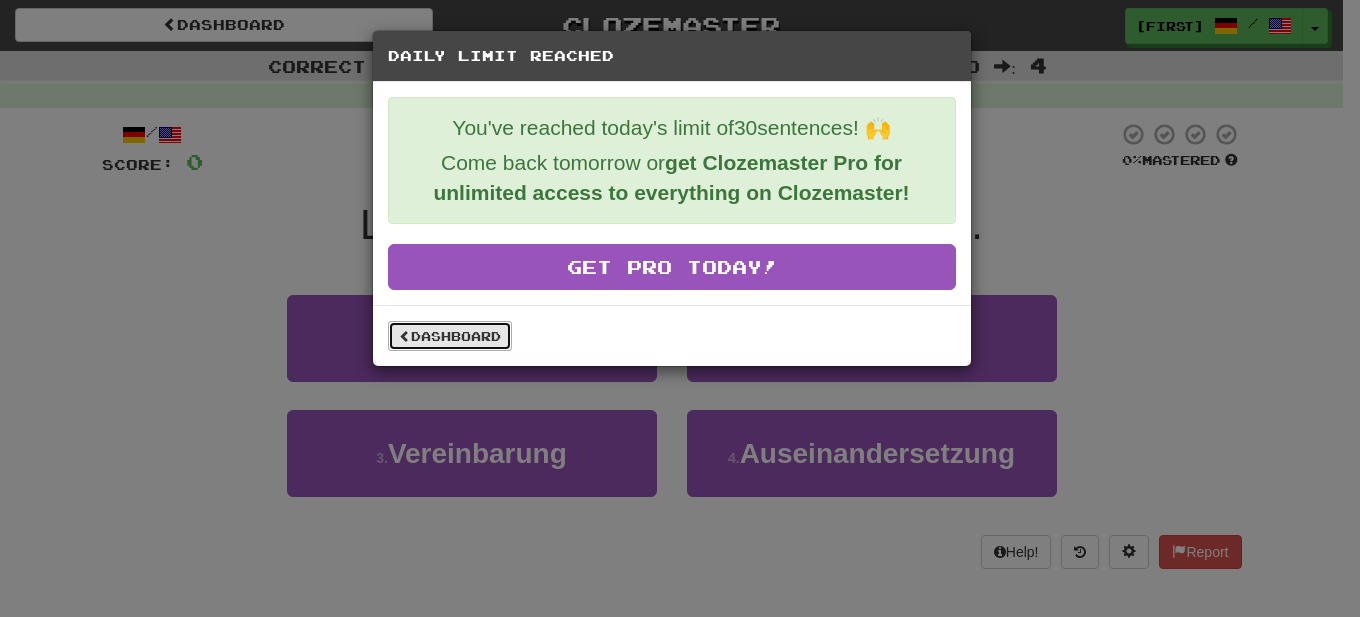 click on "Dashboard" at bounding box center [450, 336] 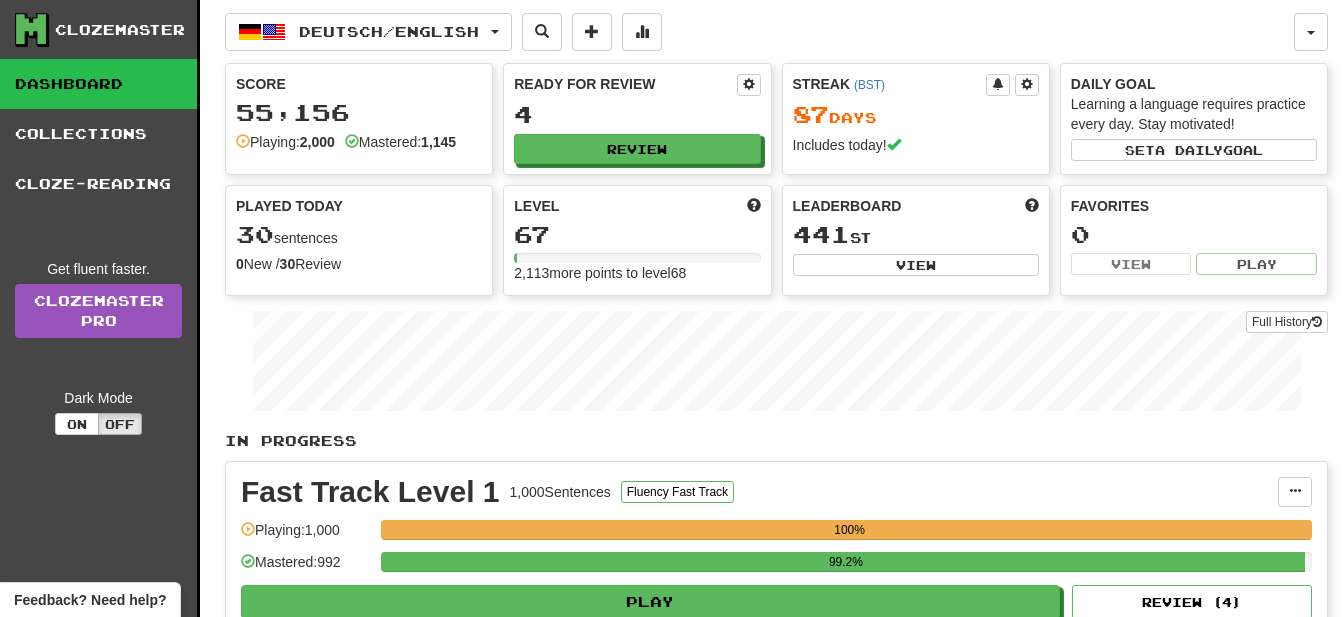 scroll, scrollTop: 0, scrollLeft: 0, axis: both 